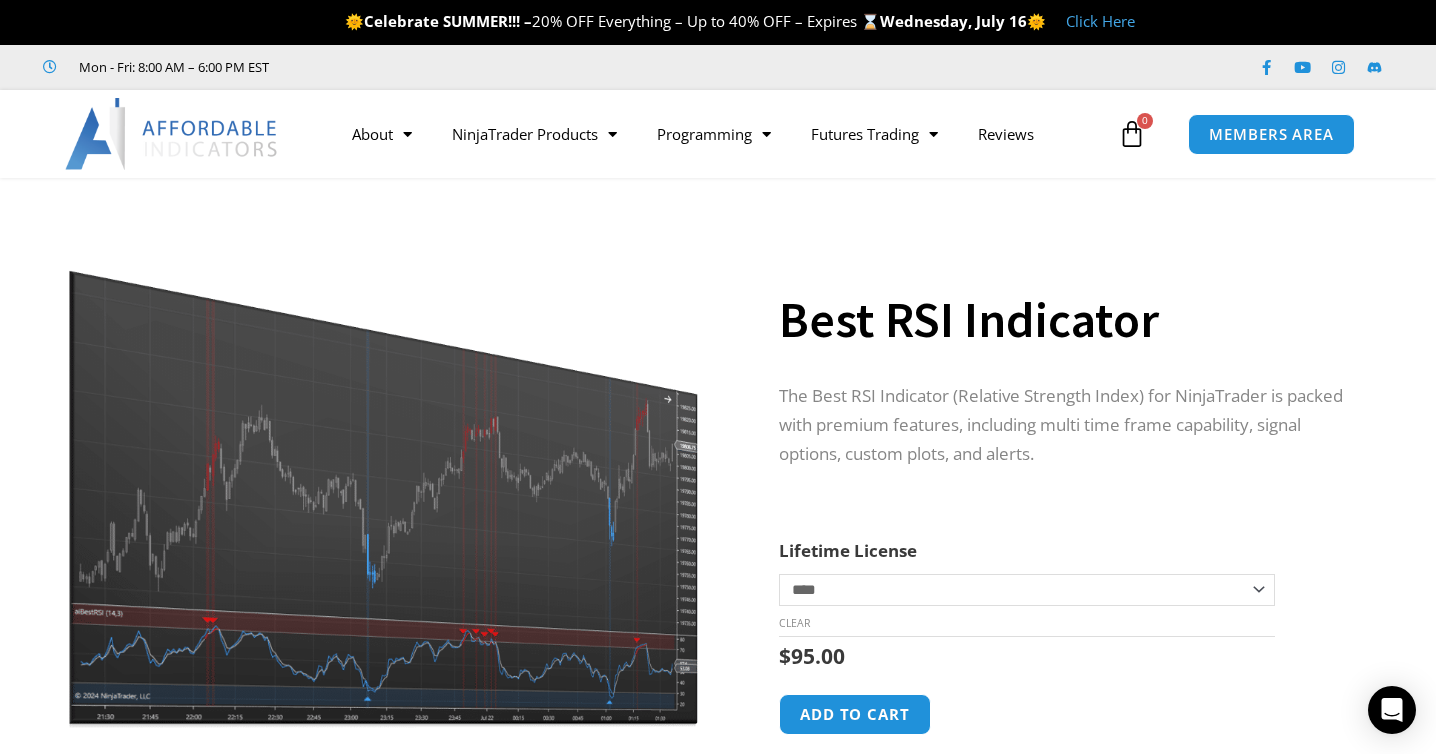 scroll, scrollTop: 0, scrollLeft: 0, axis: both 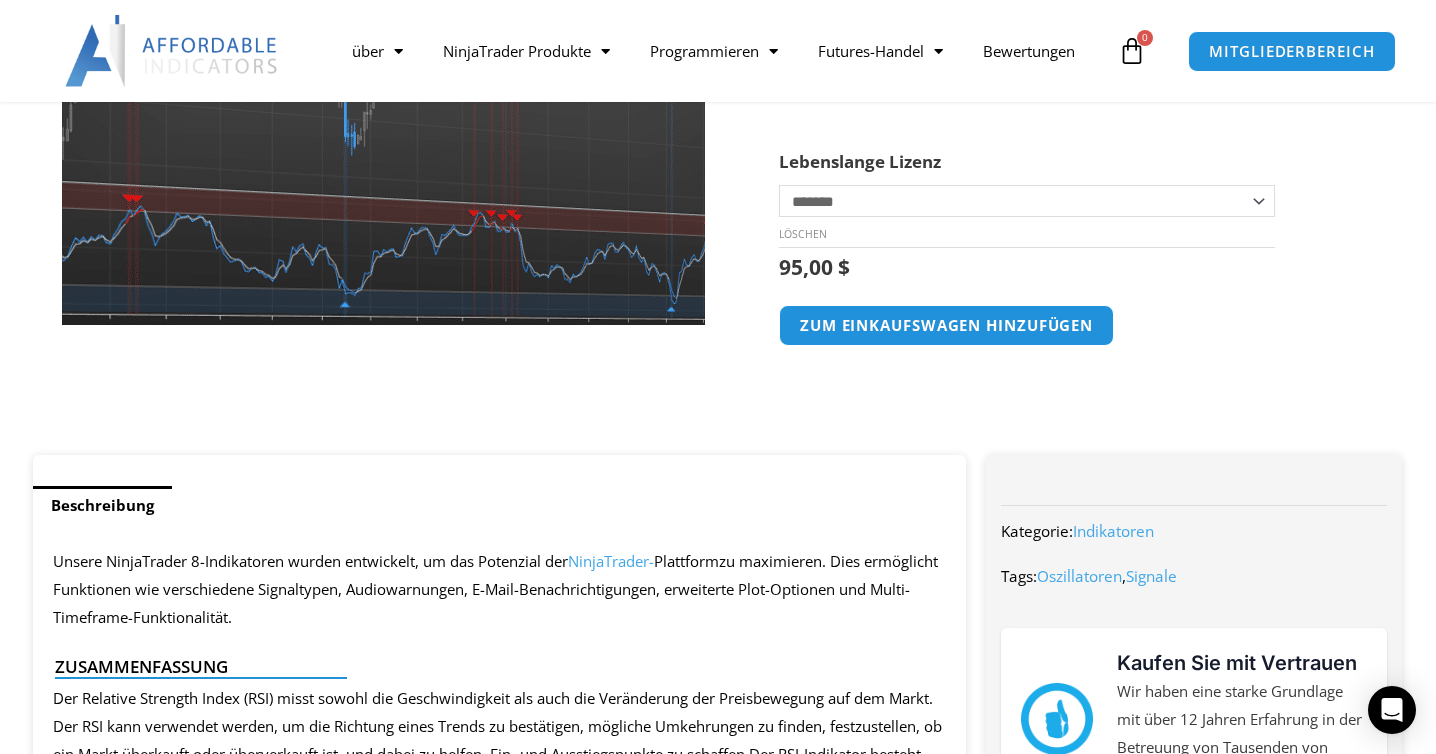 click at bounding box center [366, -4] 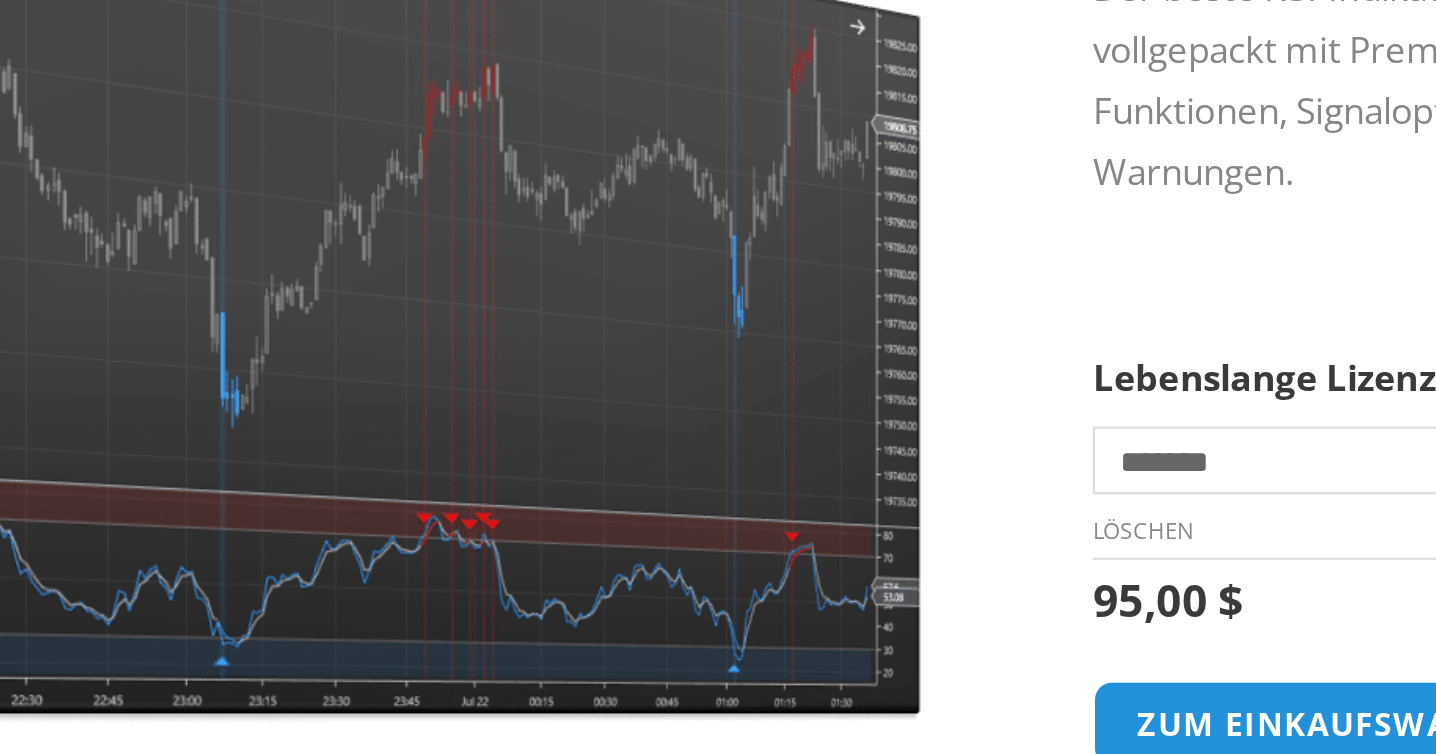 scroll, scrollTop: 213, scrollLeft: 0, axis: vertical 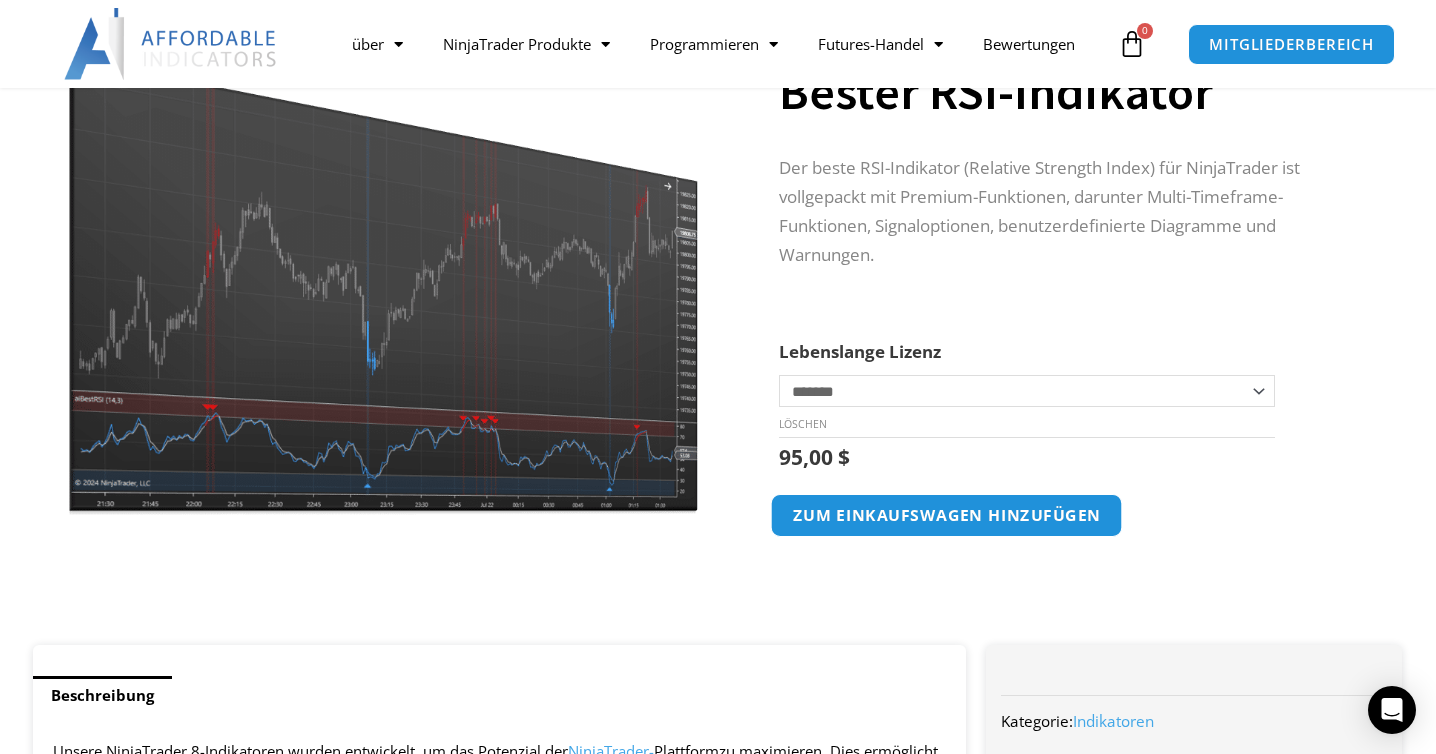 click on "zum Einkaufswagen hinzufügen" 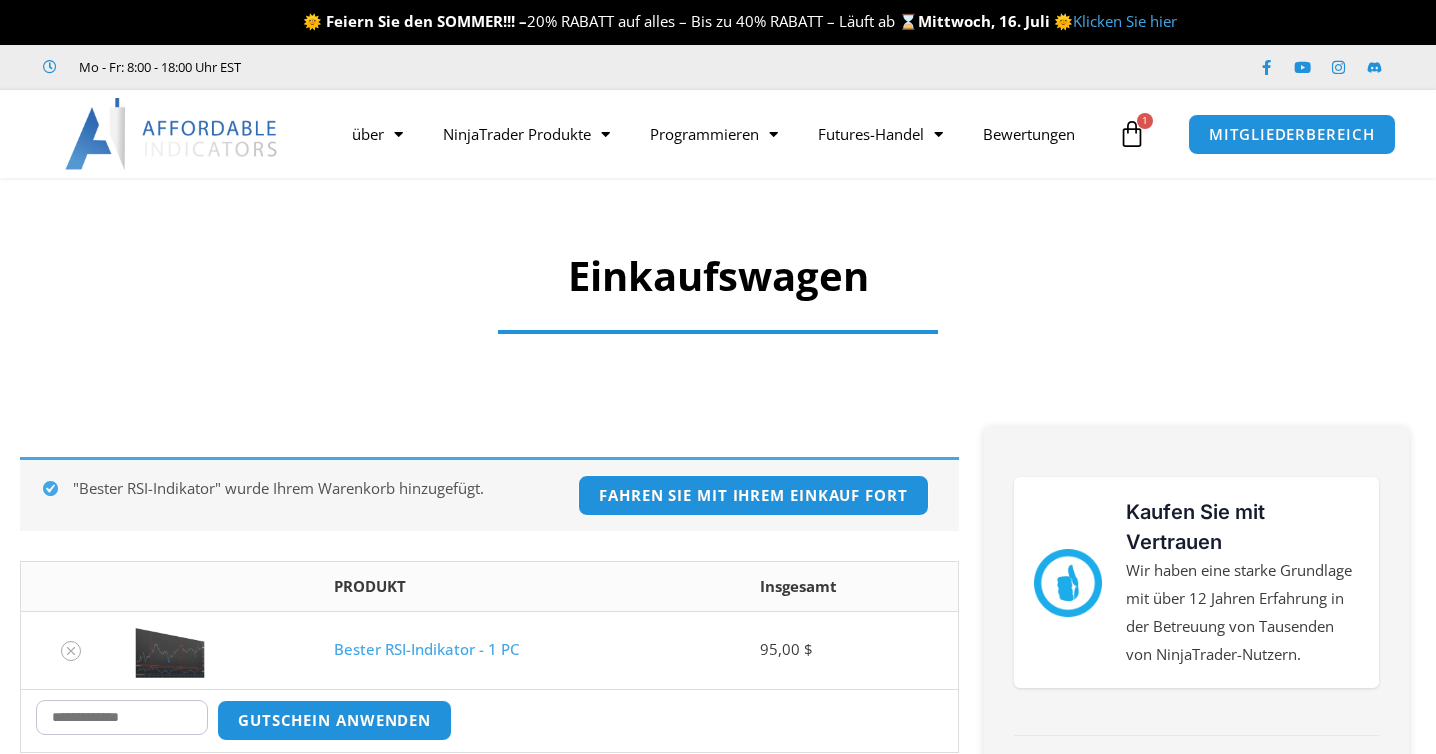 scroll, scrollTop: 0, scrollLeft: 0, axis: both 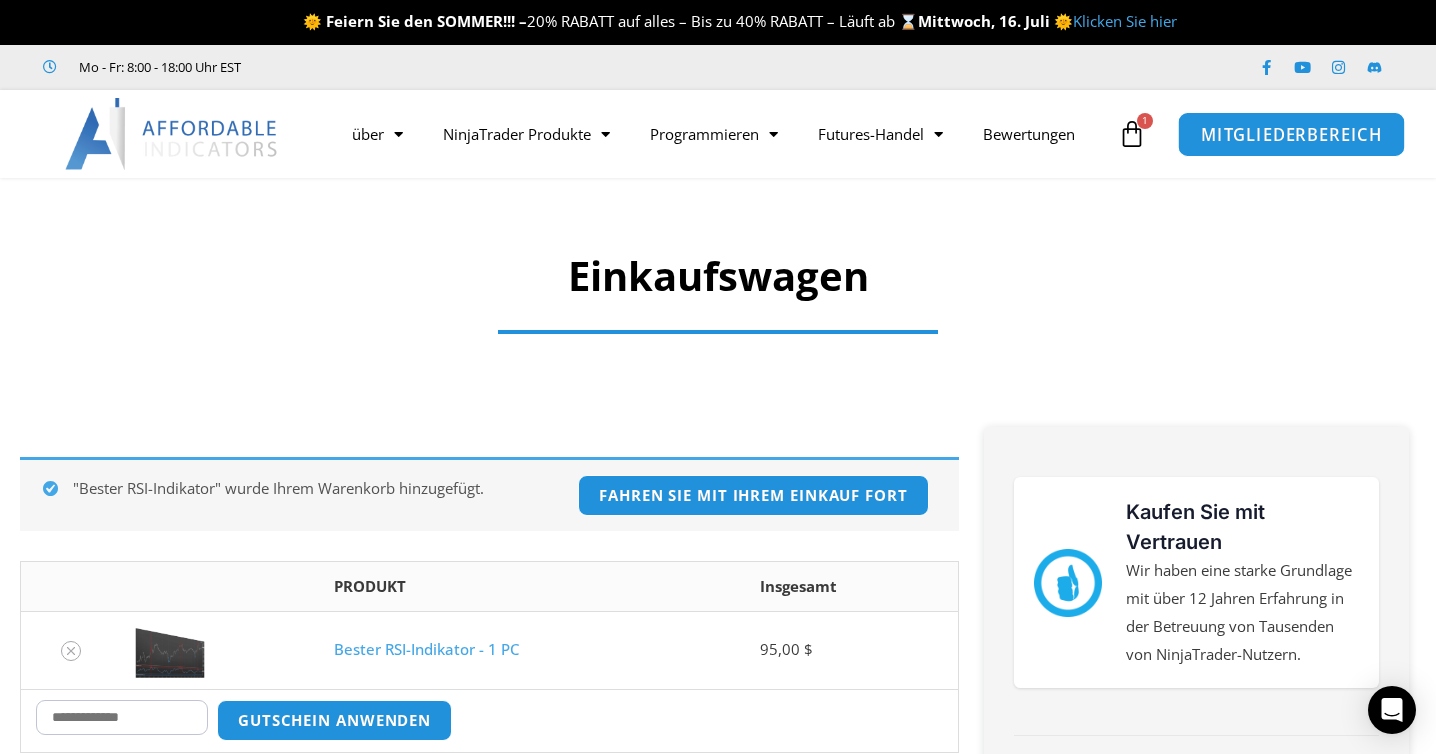 click on "Mitgliederbereich" at bounding box center [1292, 133] 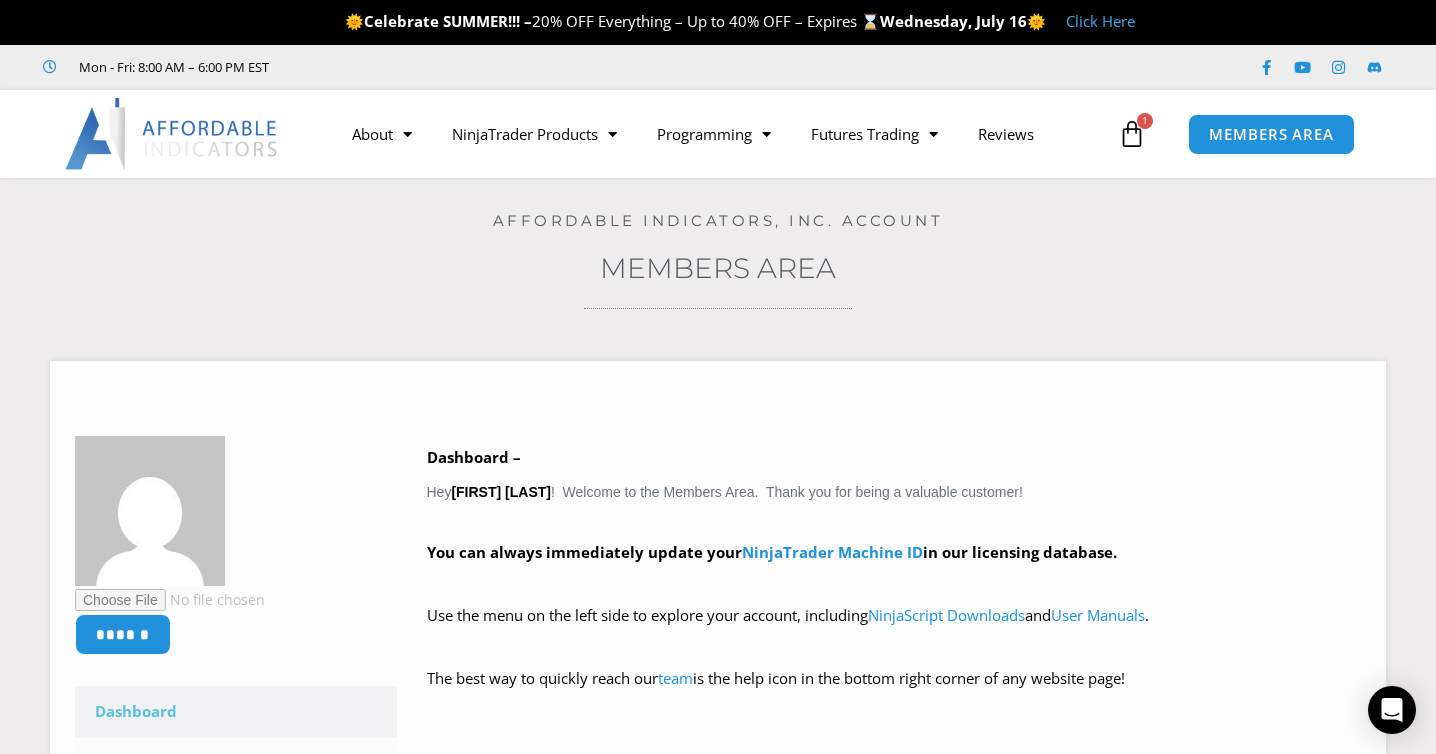 scroll, scrollTop: 0, scrollLeft: 0, axis: both 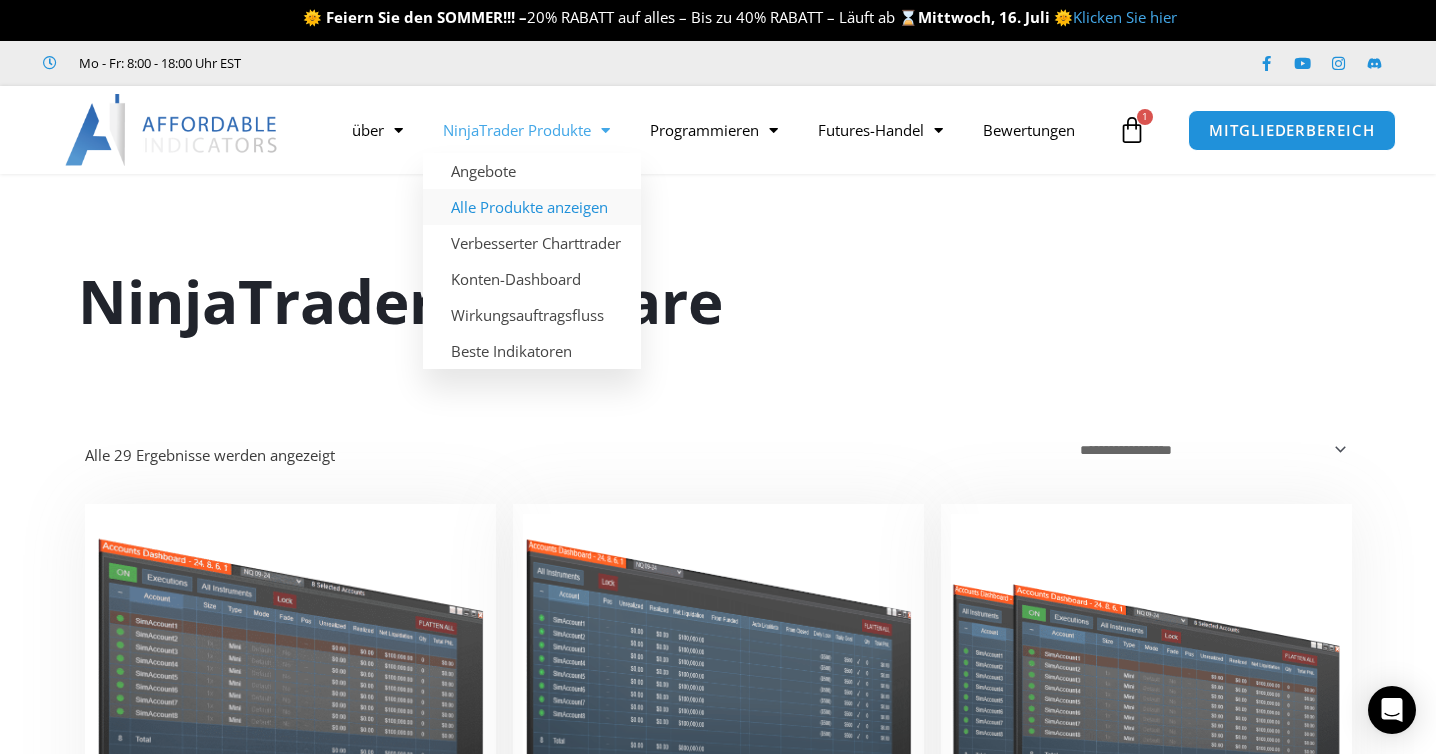click on "Alle Produkte anzeigen" 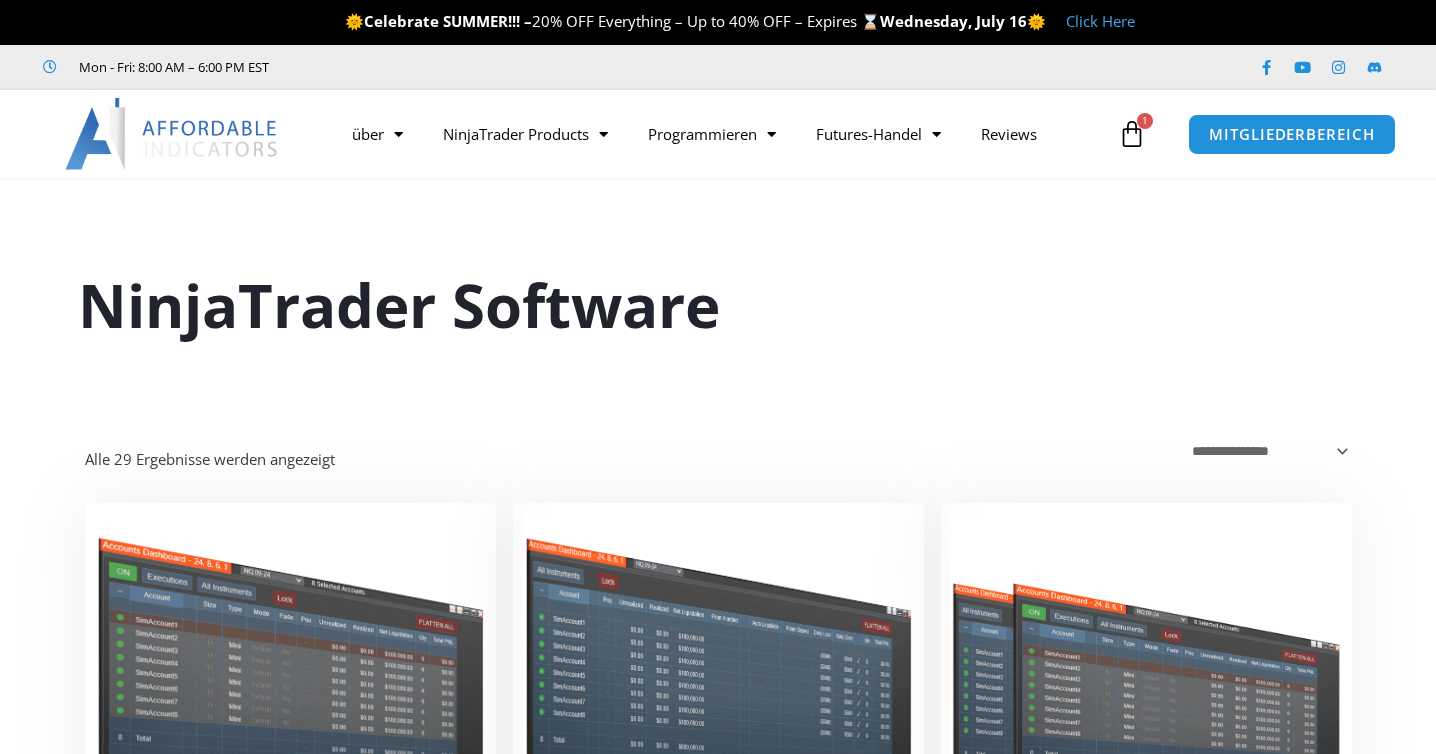 scroll, scrollTop: 0, scrollLeft: 0, axis: both 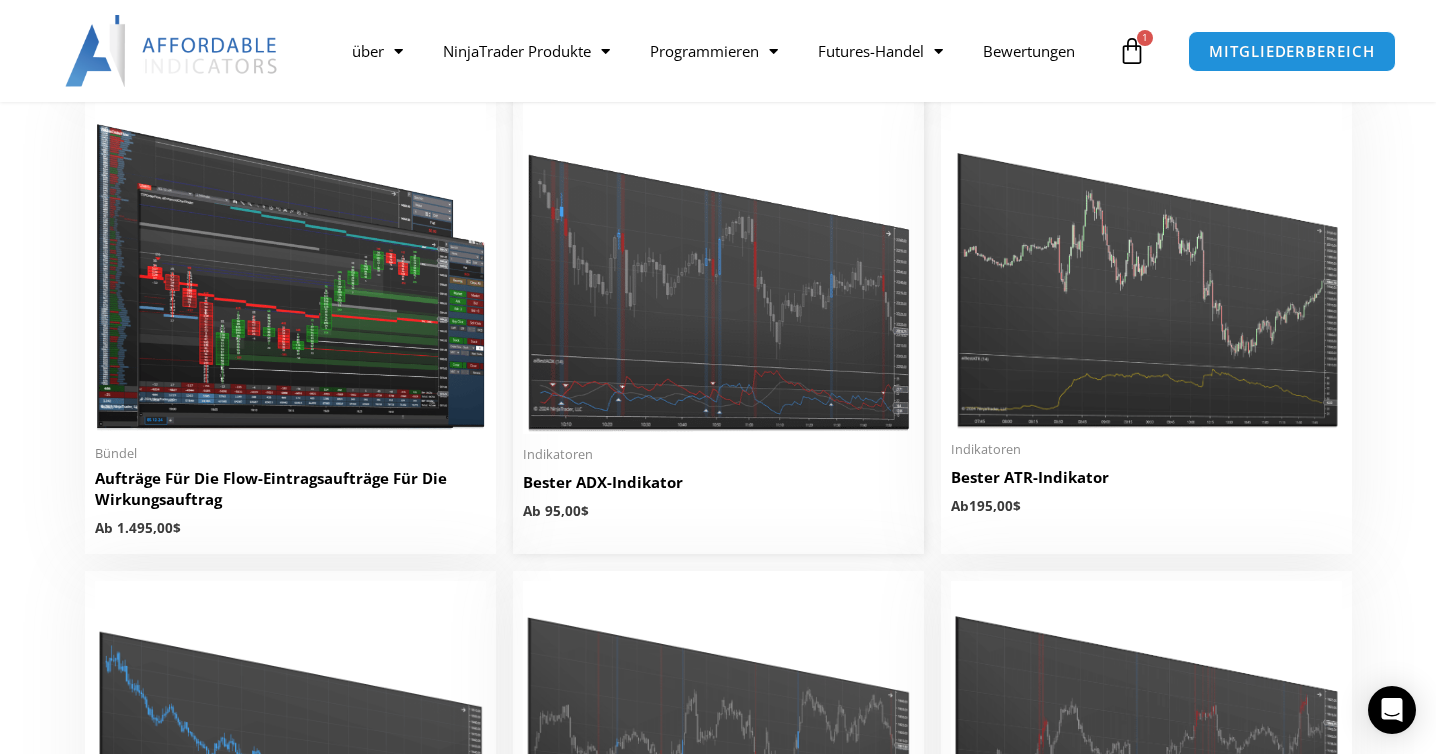 click at bounding box center (718, 268) 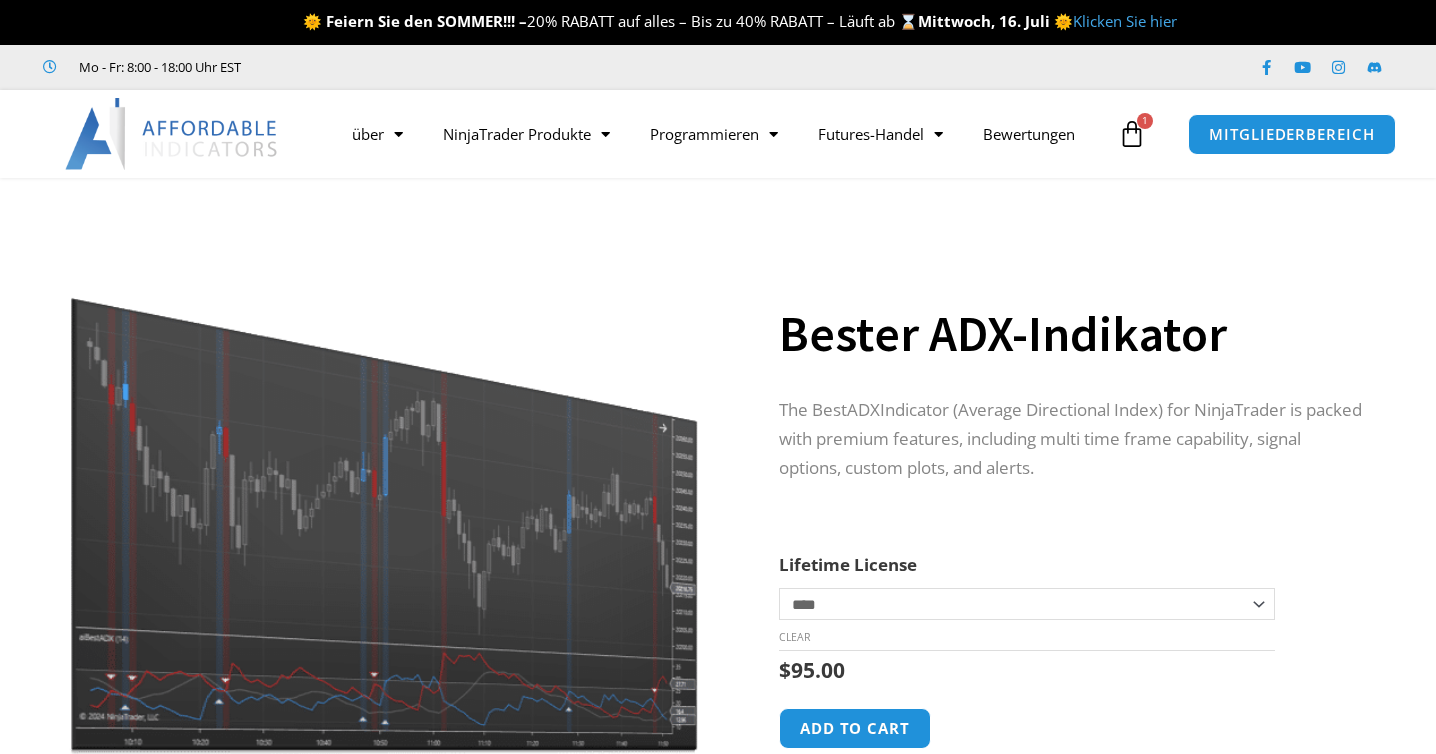 scroll, scrollTop: 0, scrollLeft: 0, axis: both 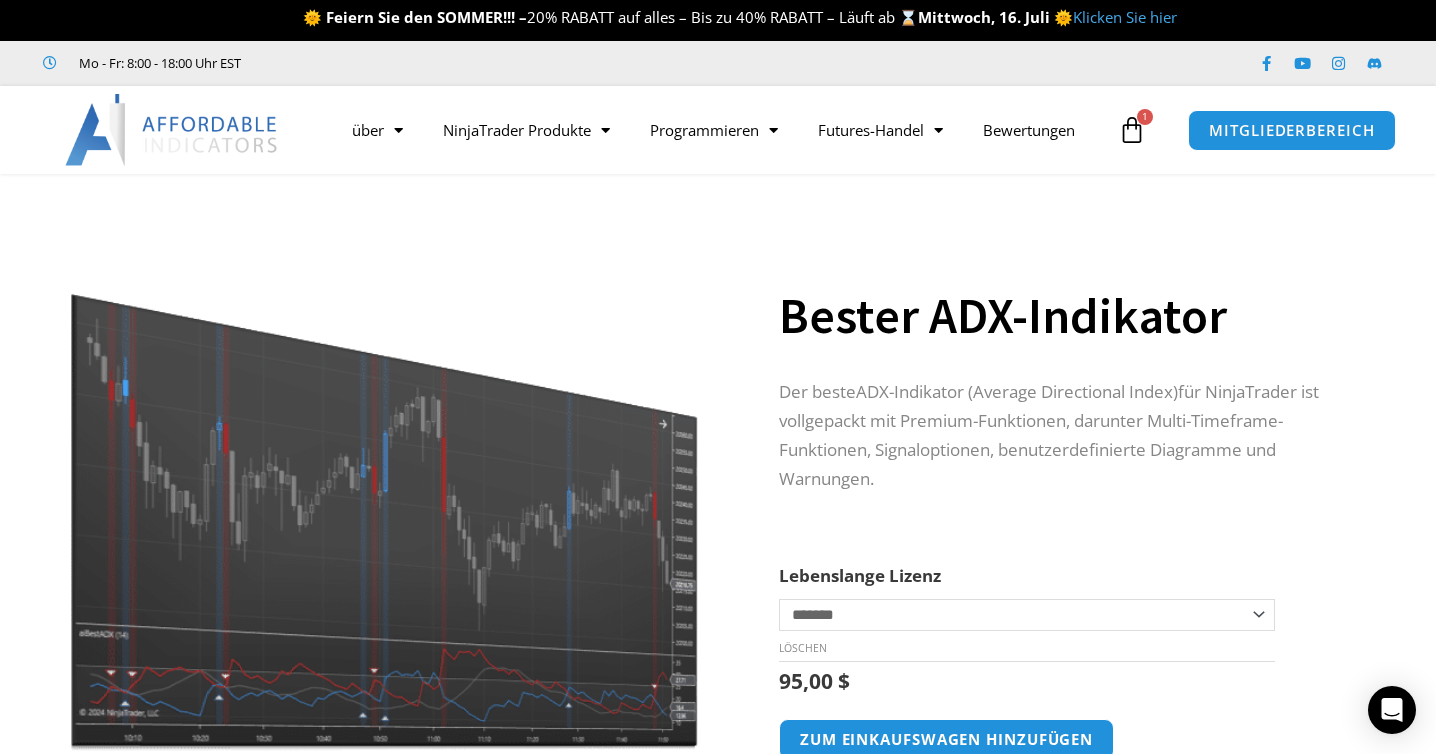 click at bounding box center [383, 481] 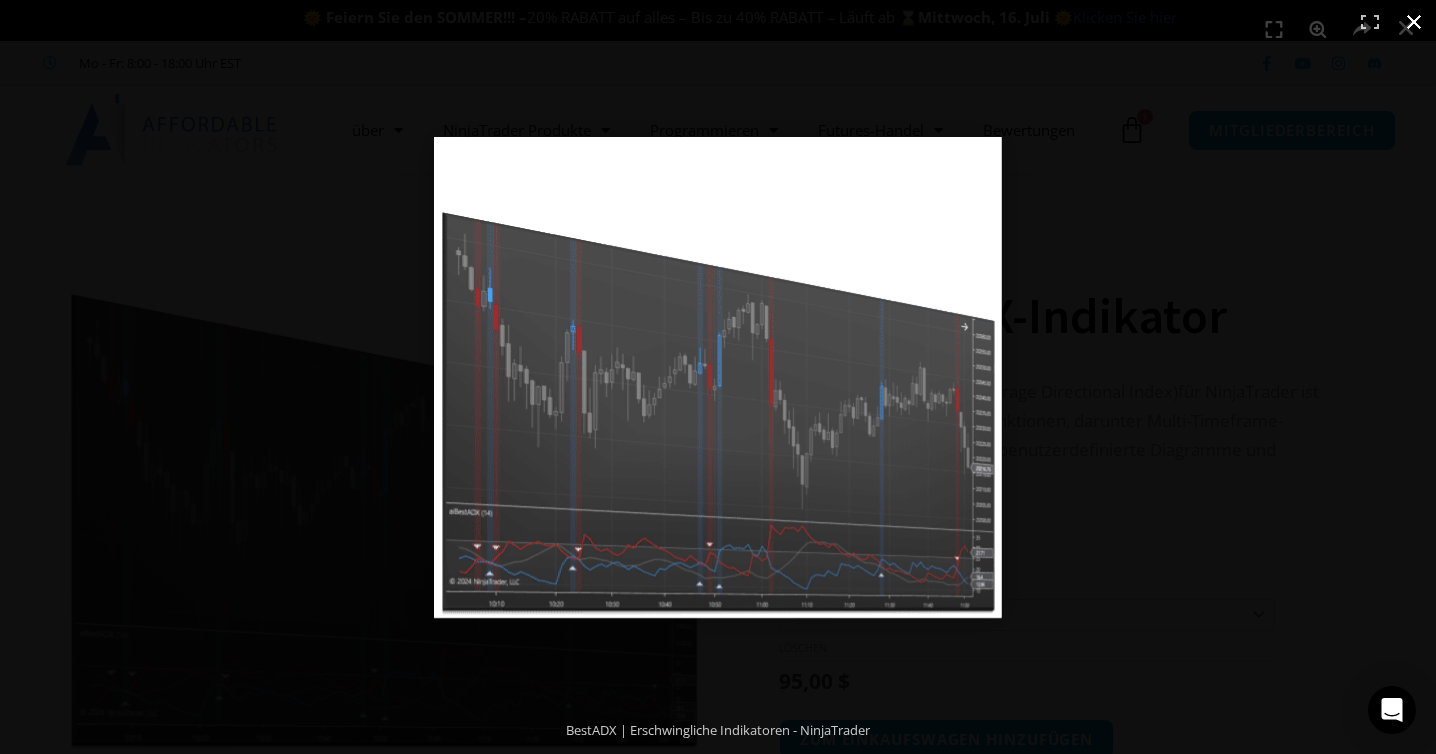 click at bounding box center (1414, 22) 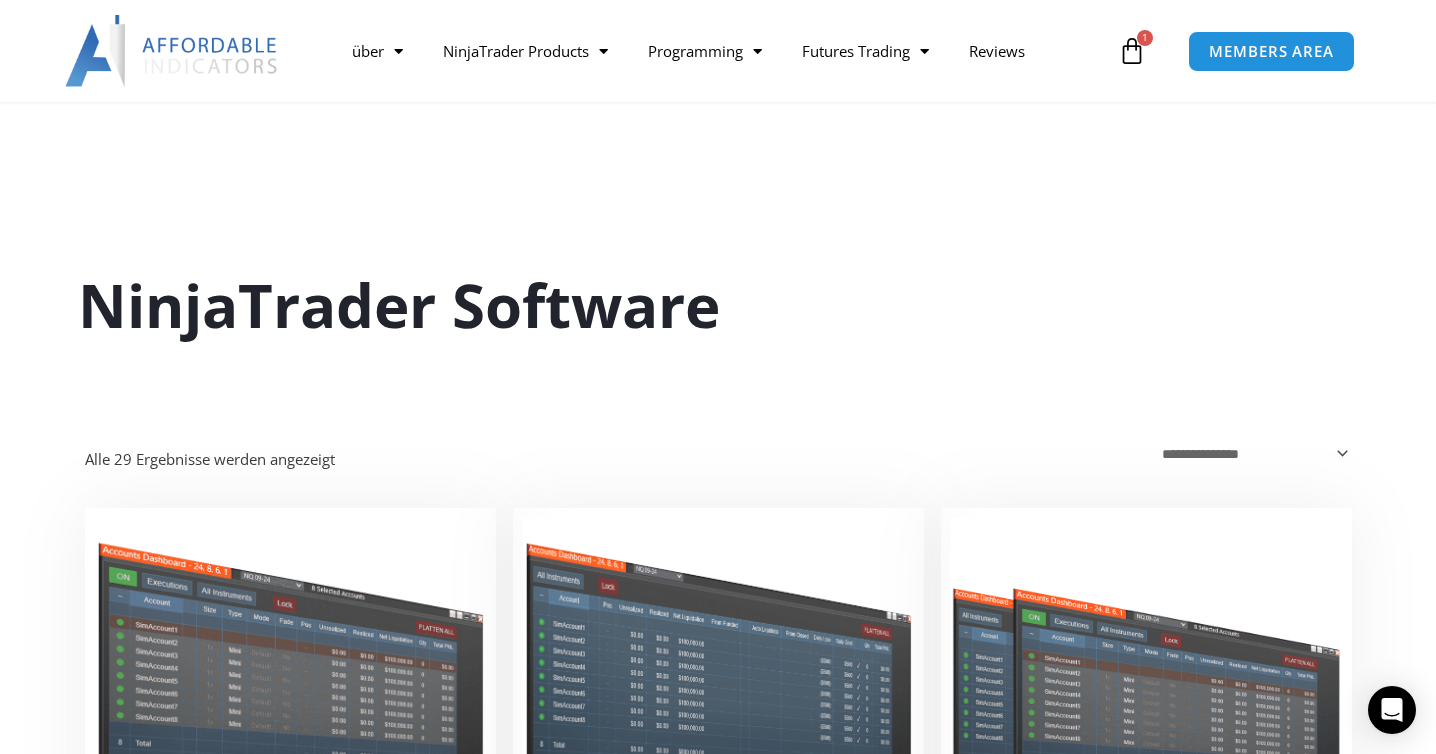 scroll, scrollTop: 3656, scrollLeft: 0, axis: vertical 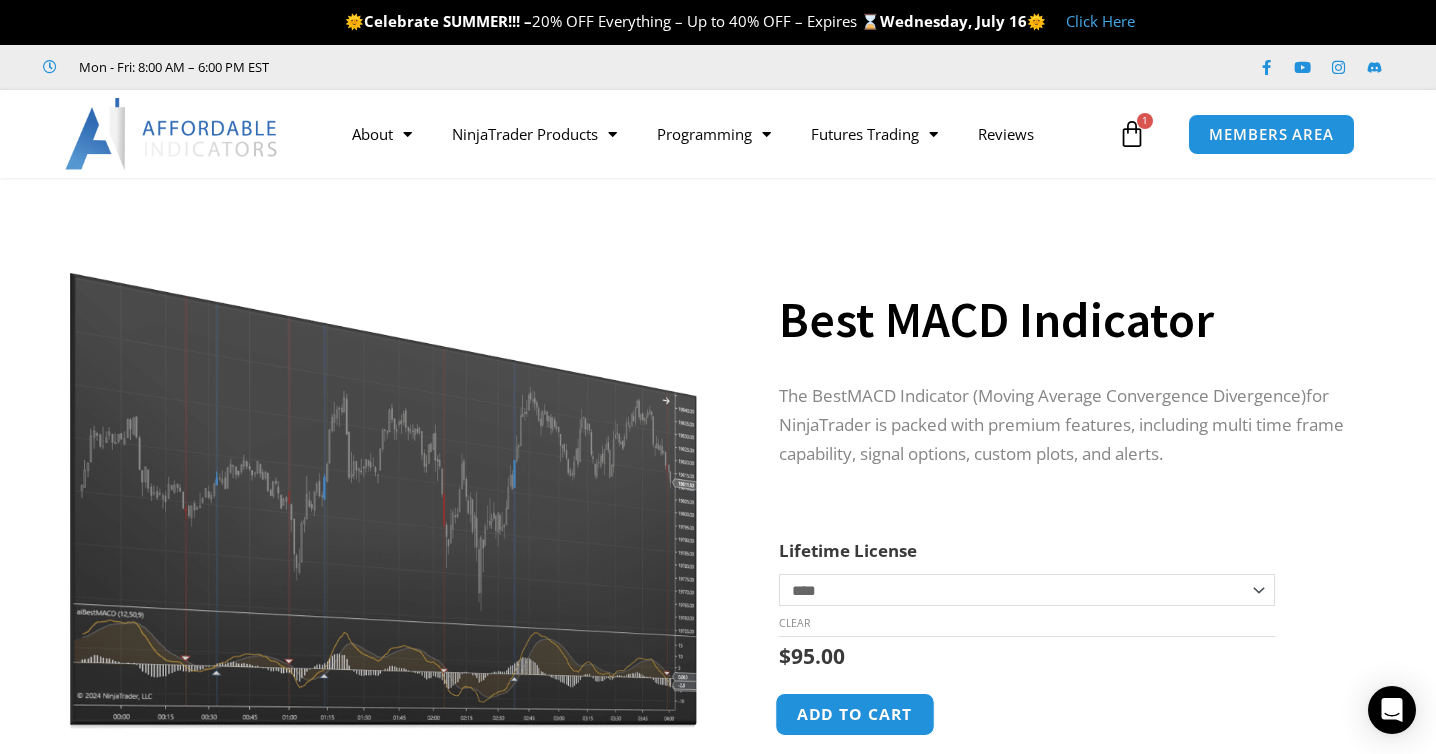 click on "Add to cart" 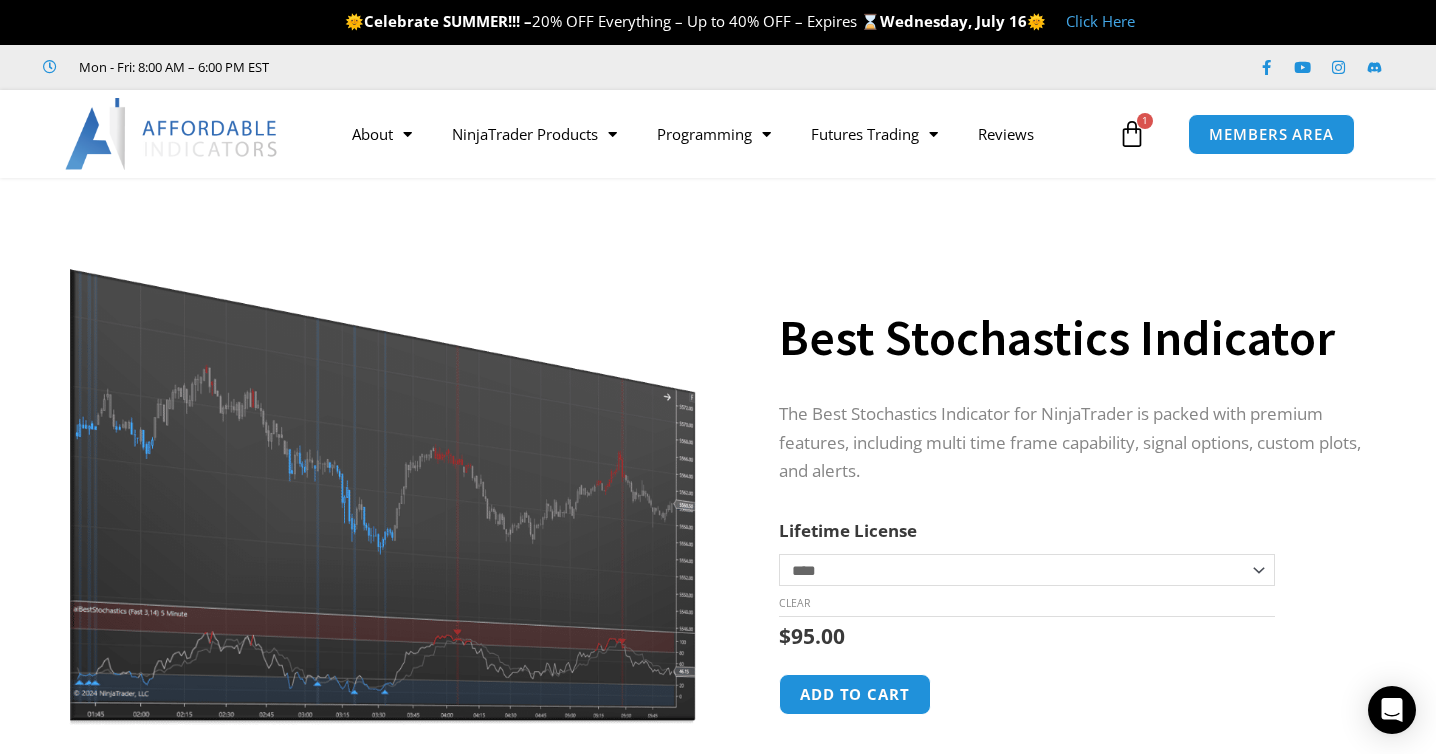 scroll, scrollTop: 0, scrollLeft: 0, axis: both 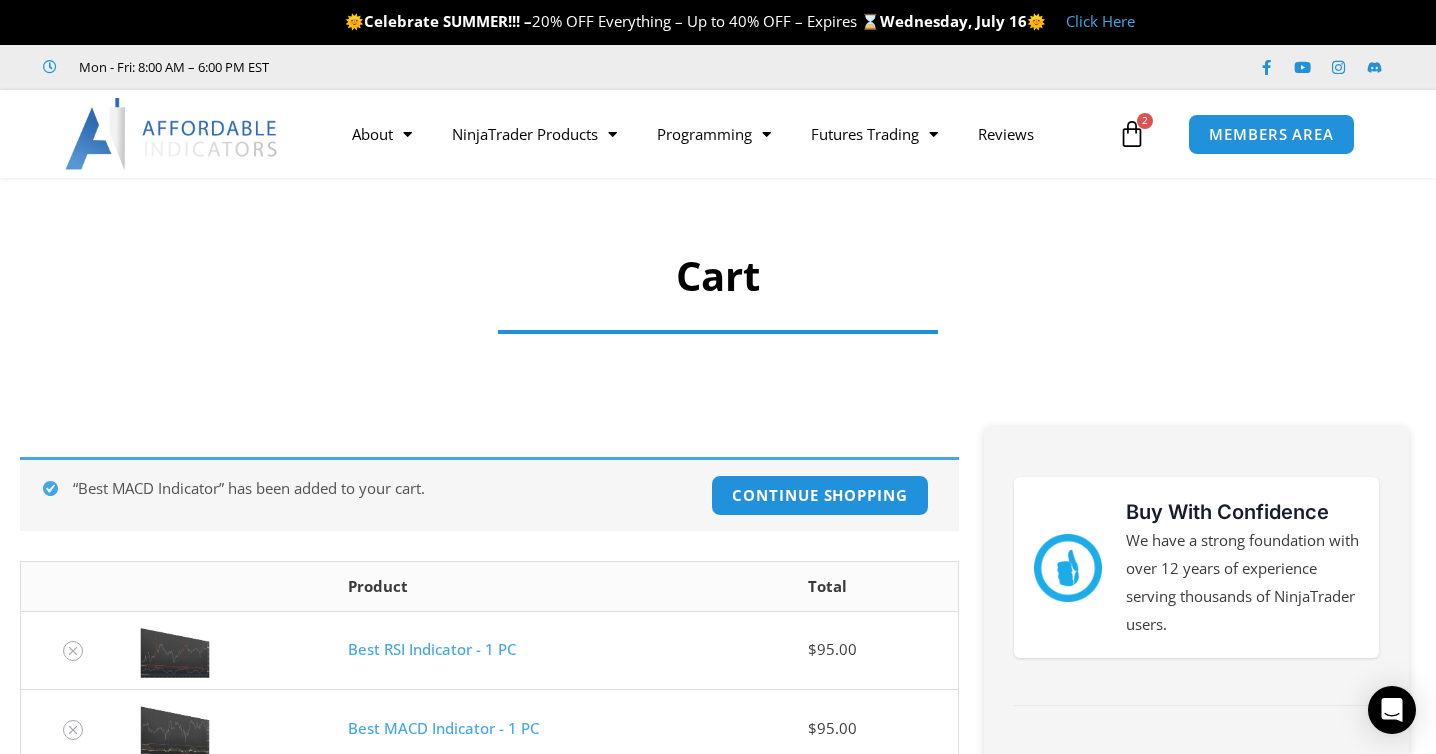 click at bounding box center [1132, 134] 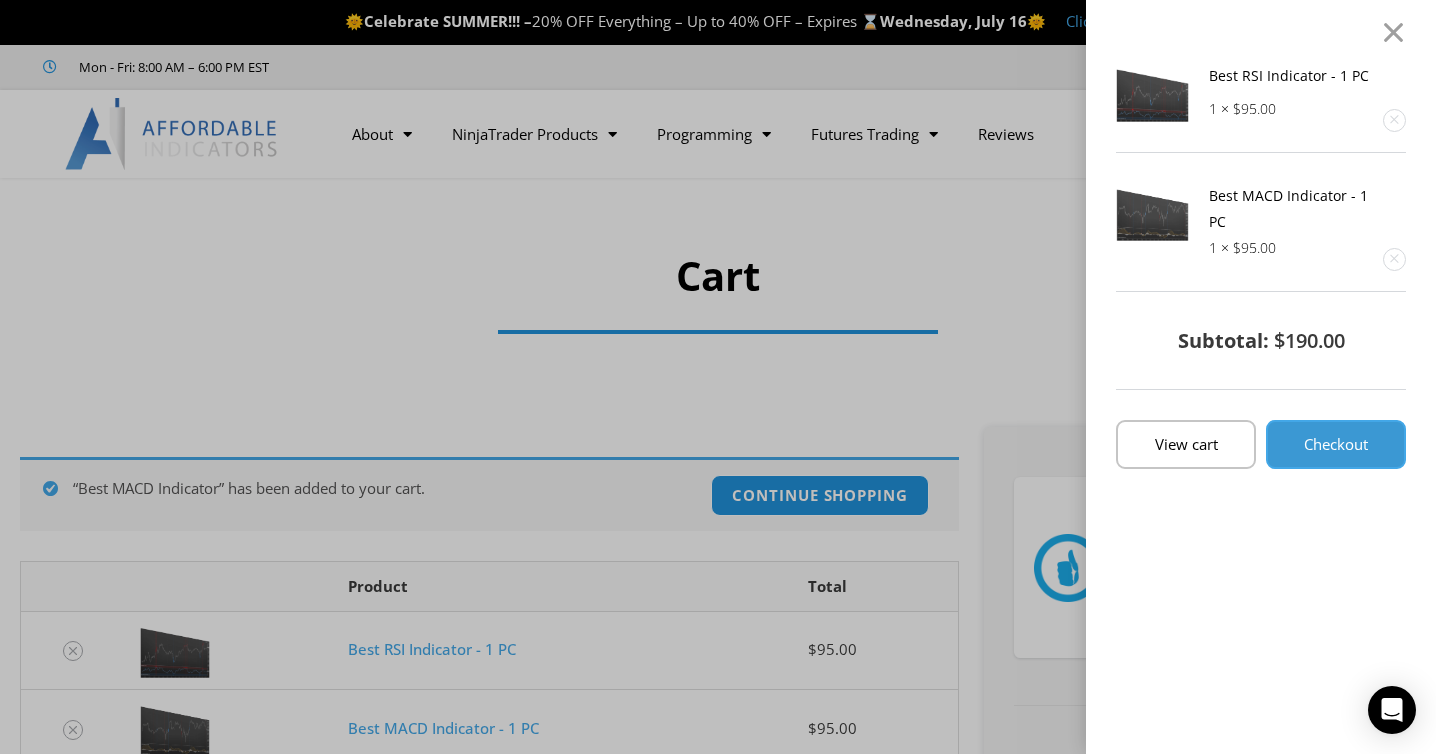 click on "Checkout" at bounding box center [1336, 444] 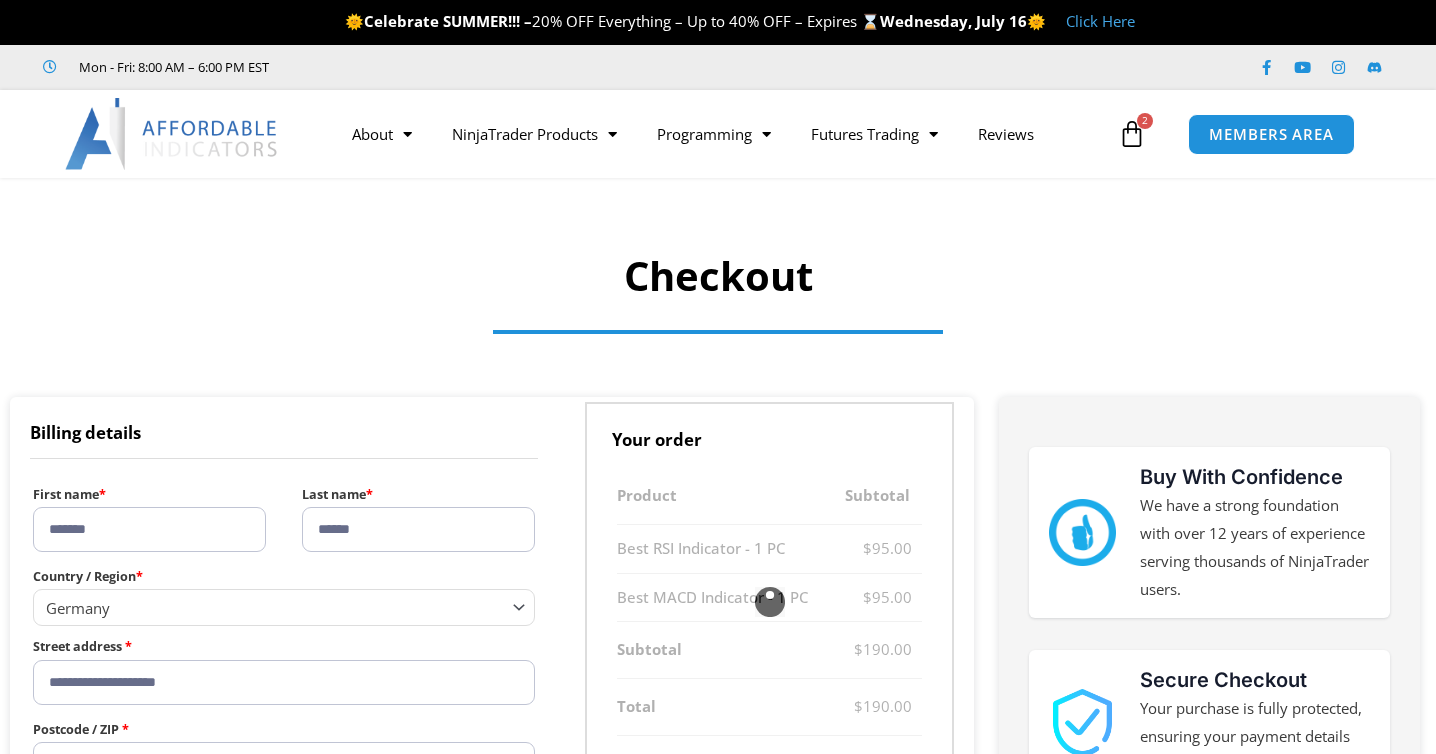 select on "*****" 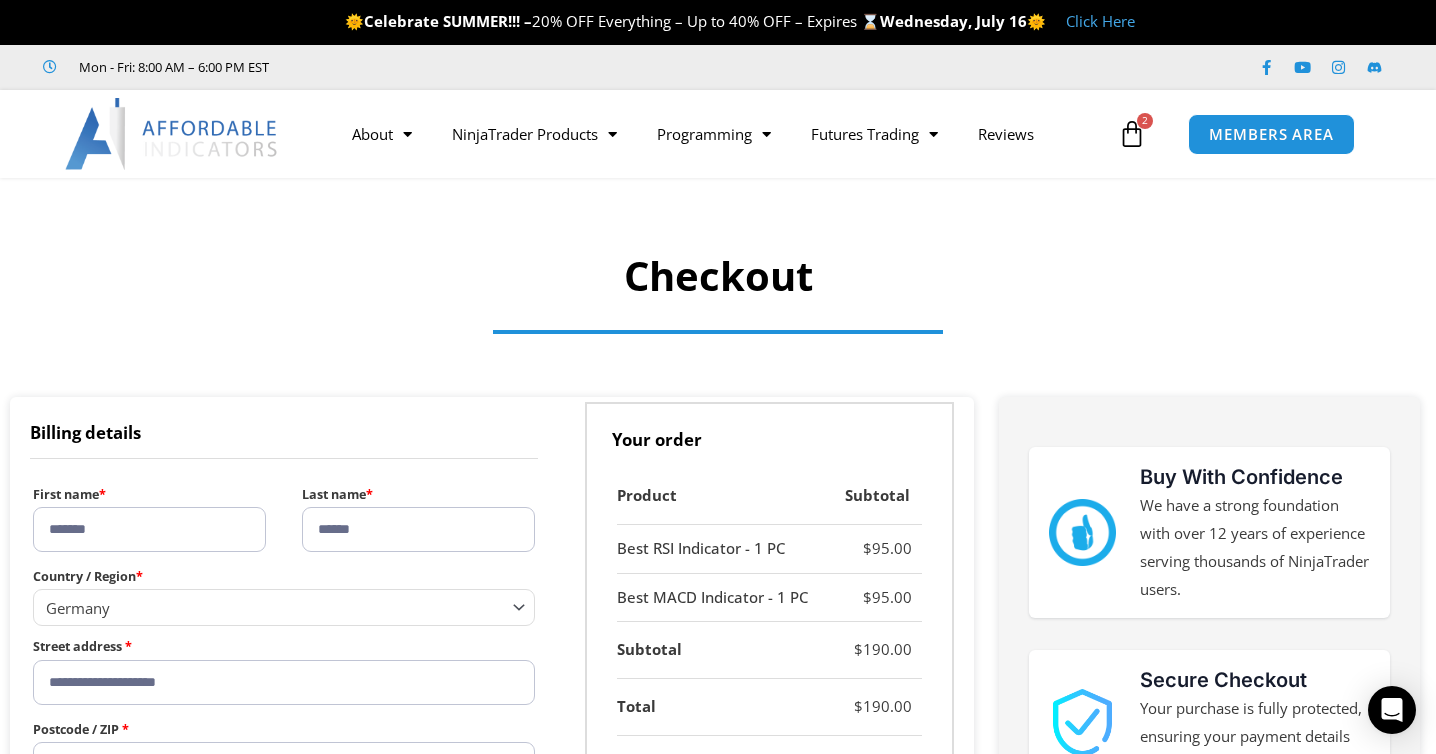 scroll, scrollTop: 0, scrollLeft: 0, axis: both 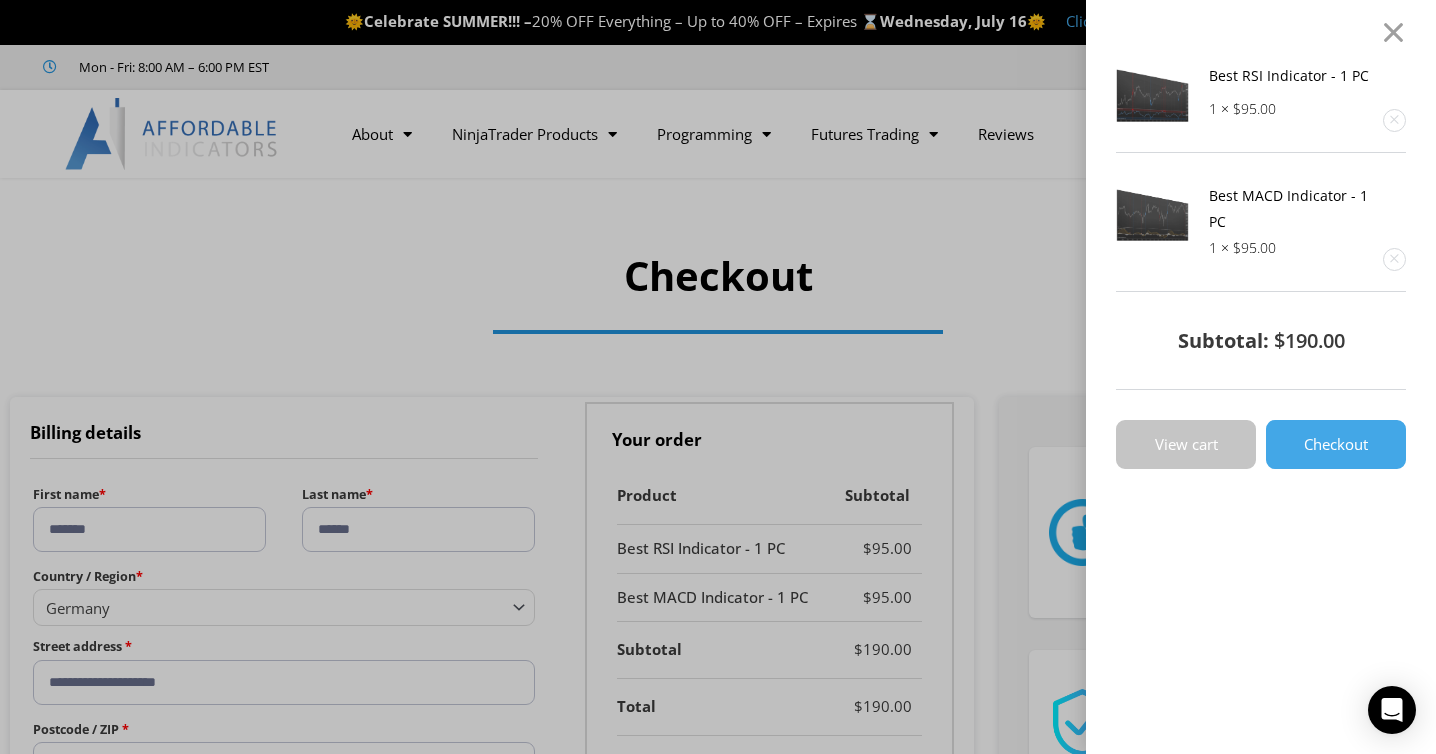 click on "View cart" at bounding box center [1186, 444] 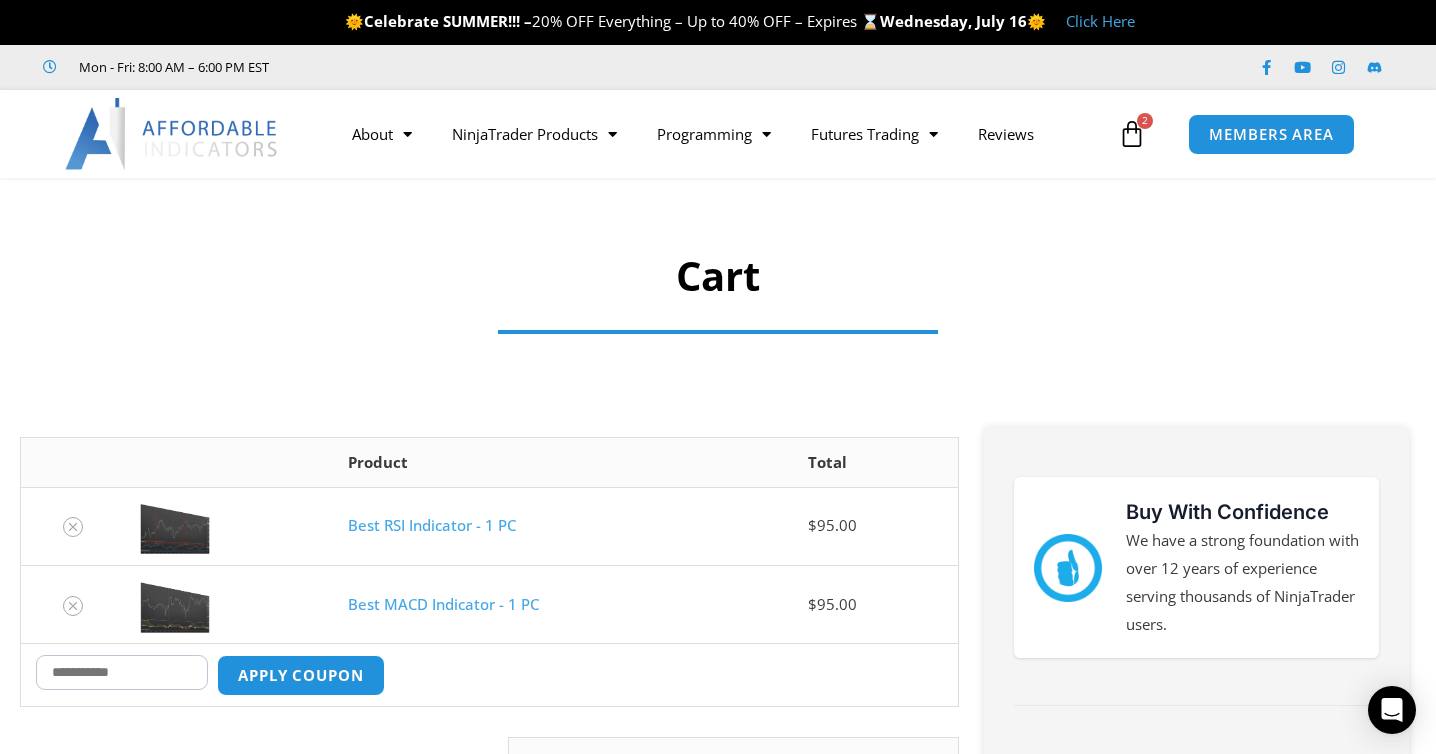 scroll, scrollTop: 0, scrollLeft: 0, axis: both 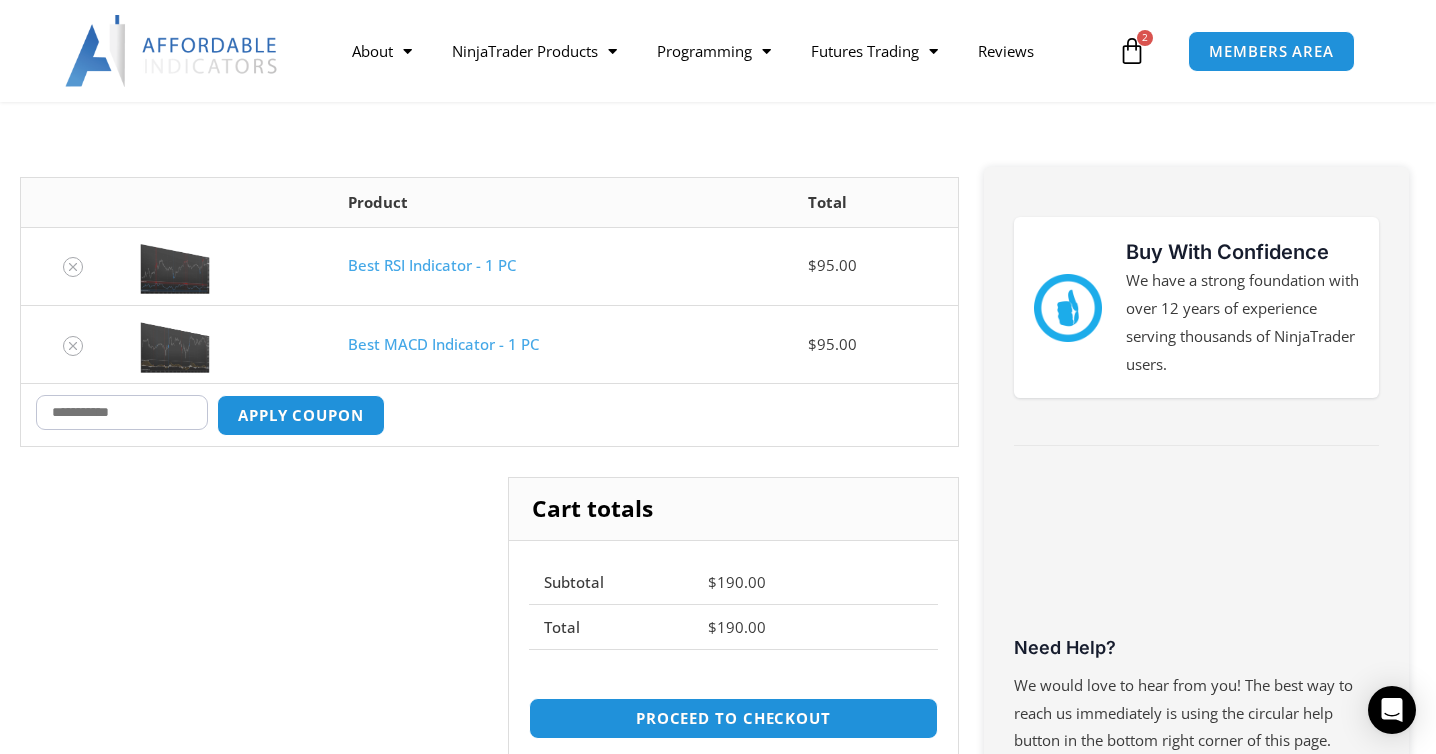 click on "Coupon:" at bounding box center [122, 412] 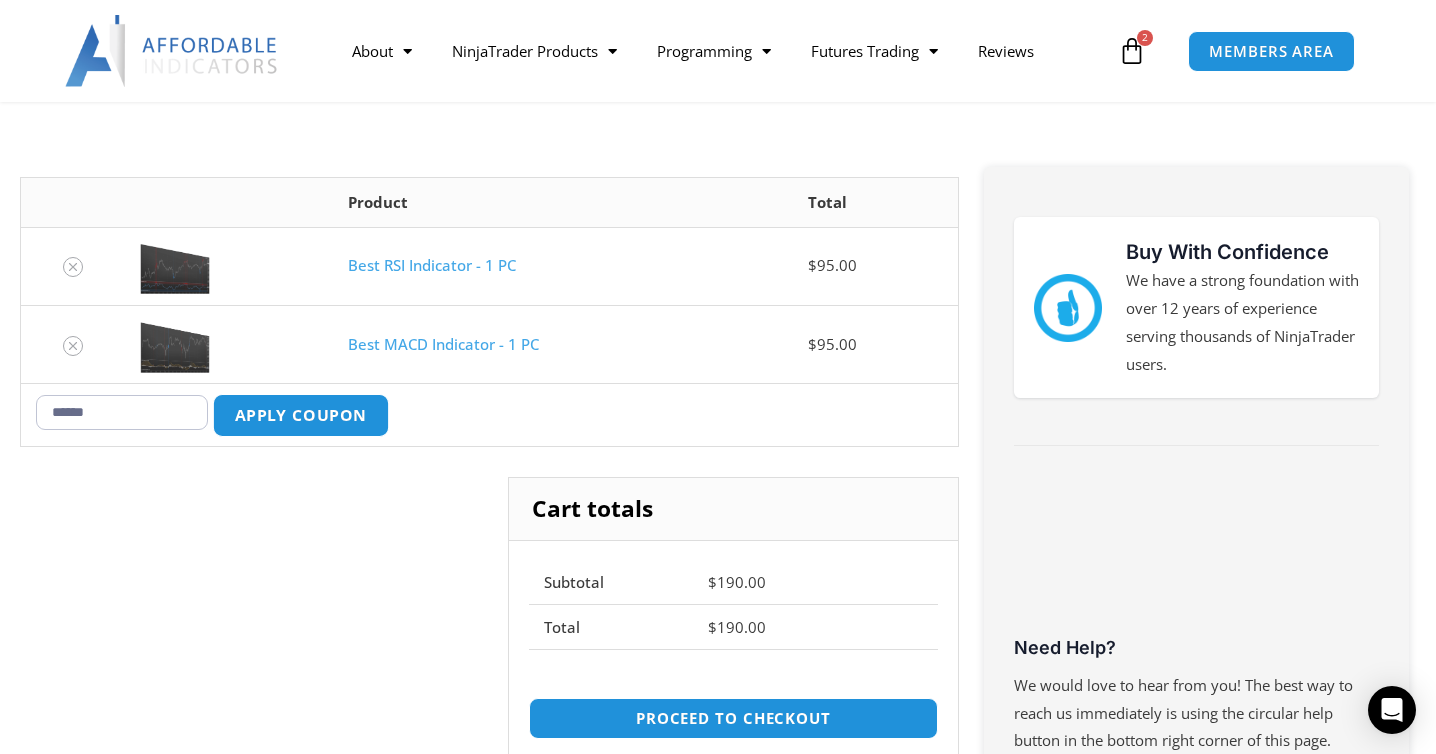 type on "******" 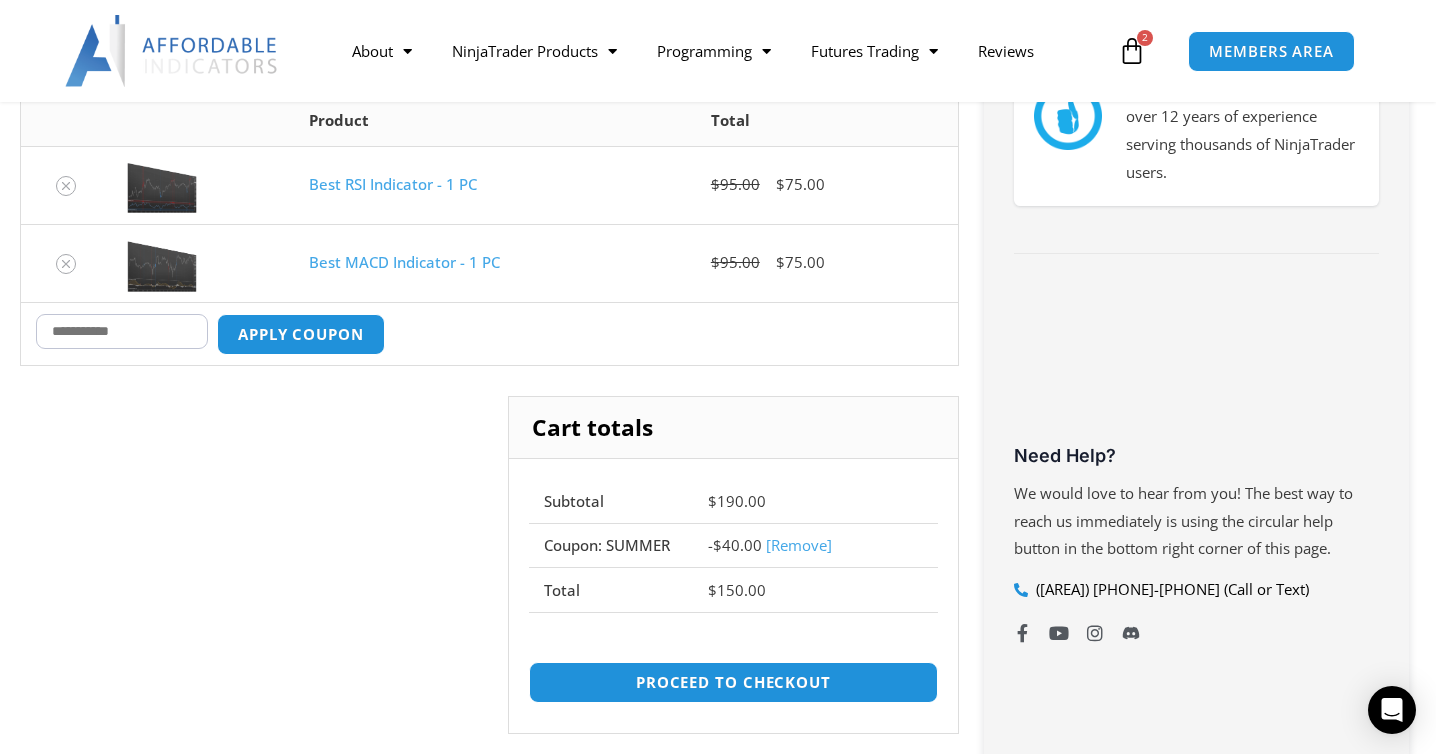scroll, scrollTop: 520, scrollLeft: 0, axis: vertical 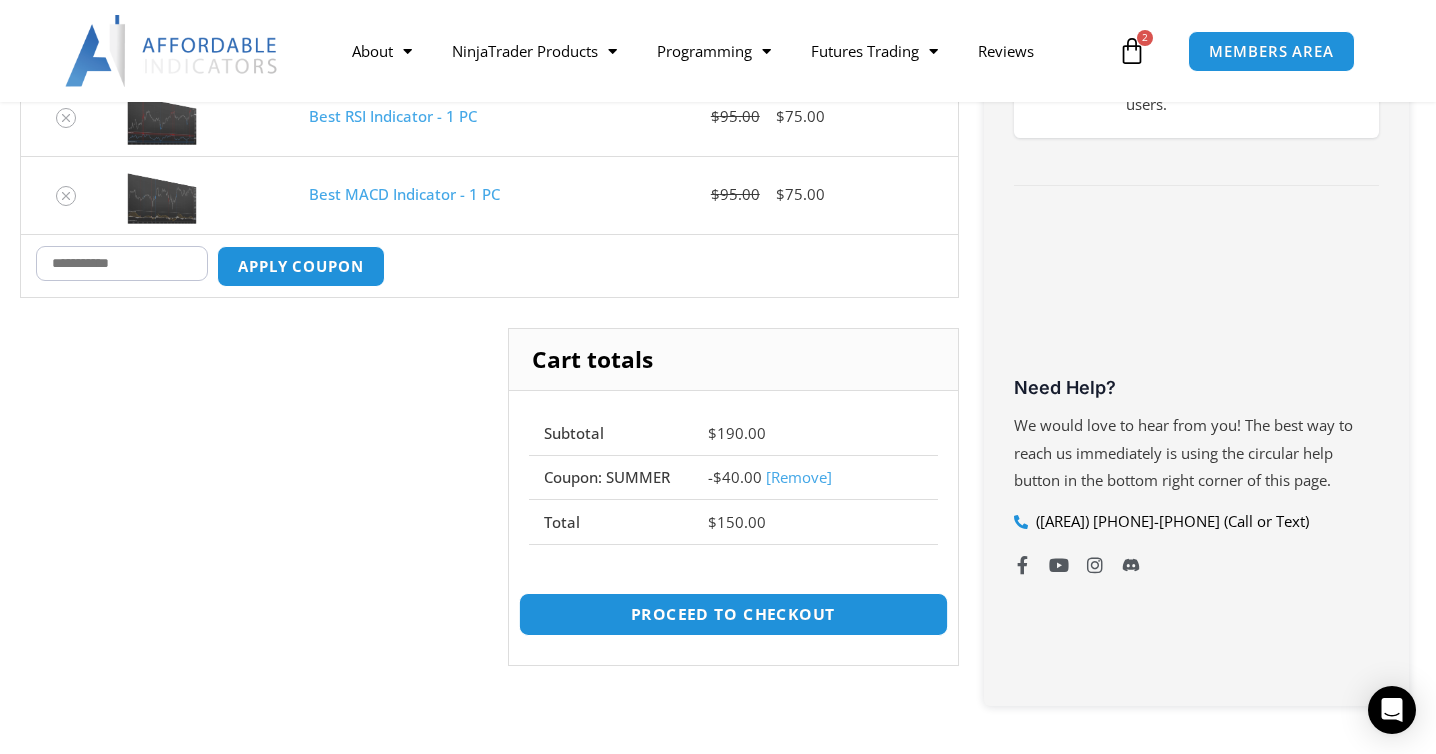 click on "Proceed to checkout" at bounding box center [733, 614] 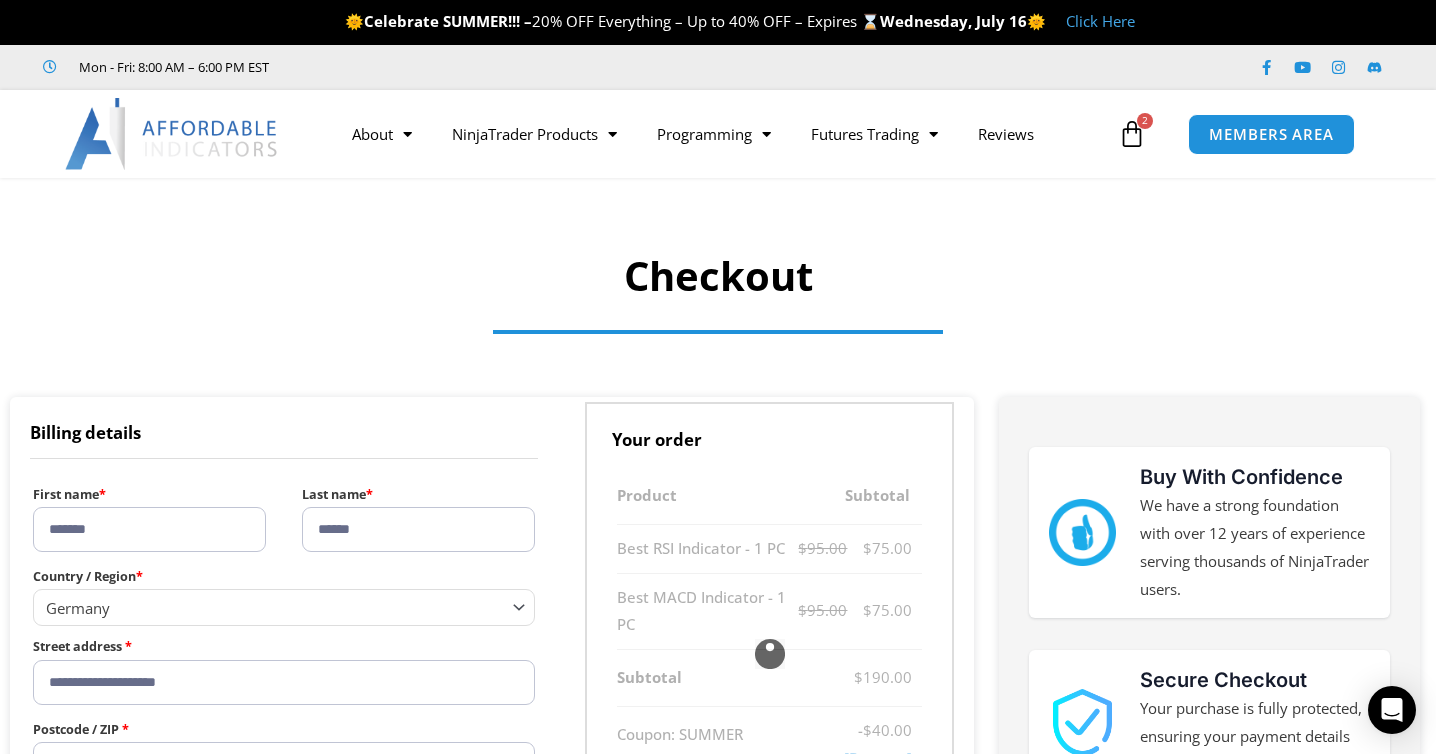 select on "*****" 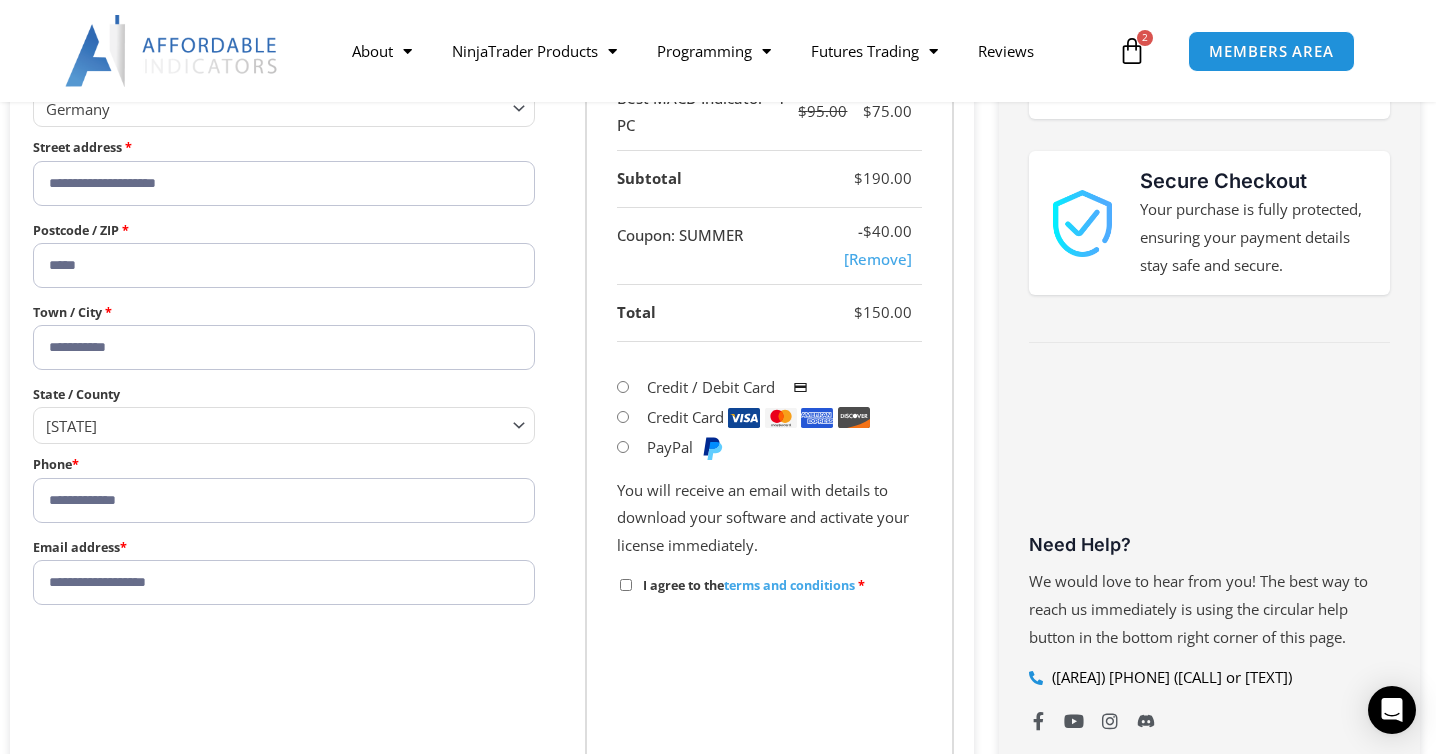 scroll, scrollTop: 564, scrollLeft: 0, axis: vertical 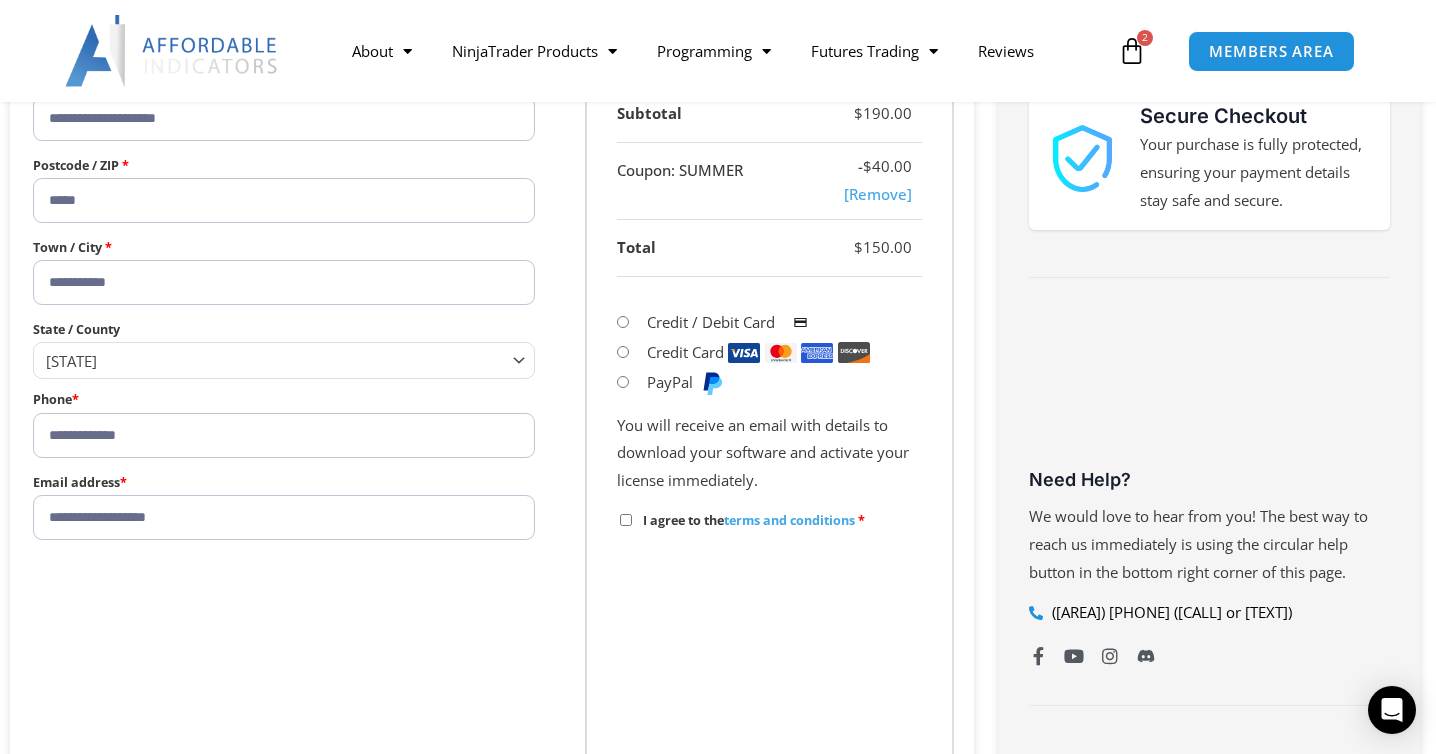 click on "Product
Subtotal
Best RSI Indicator - 1 PC
$ 95.00      $ 75.00
Best MACD Indicator - 1 PC
$ 95.00      $ 75.00
Subtotal
$ 190.00
Coupon: SUMMER
- $ 40.00   [Remove]
Total
$ 150.00
Credit / Debit Card
Save payment information to my account for future purchases.
Credit Card
Card number  *
Expiry (MM/YY)  *
Card code  *
PayPal
You will receive an email with details to download your software and activate your license immediately.
Refund Policy" at bounding box center (770, 330) 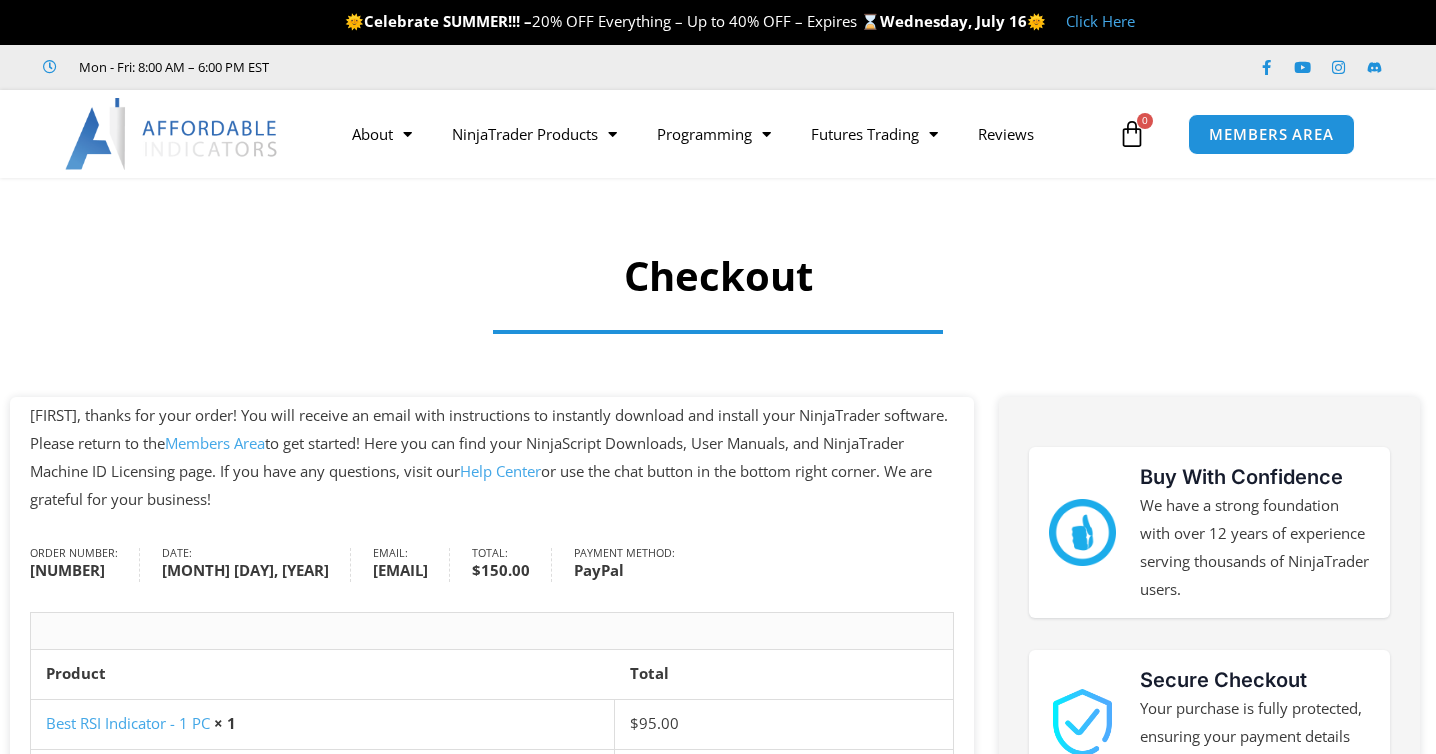 scroll, scrollTop: 0, scrollLeft: 0, axis: both 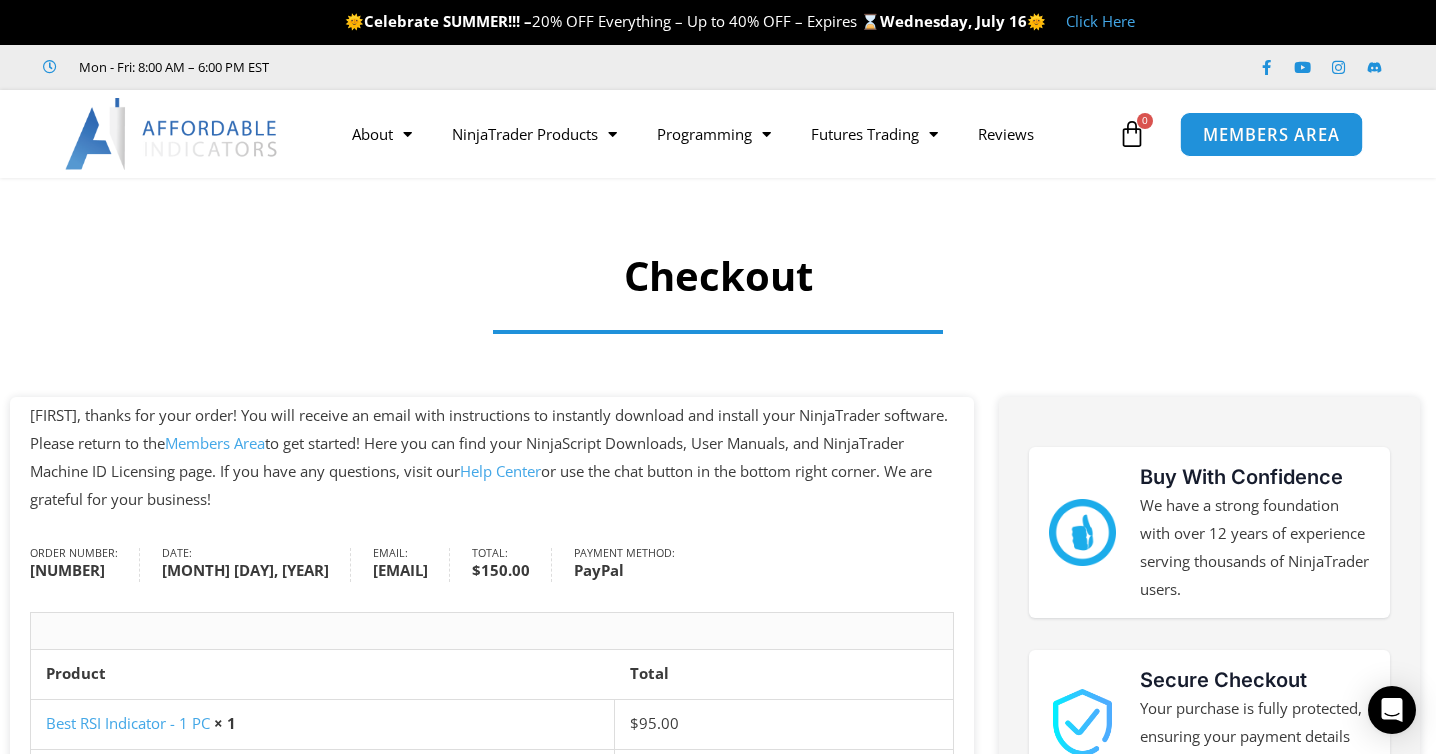 click on "MEMBERS AREA" at bounding box center (1271, 134) 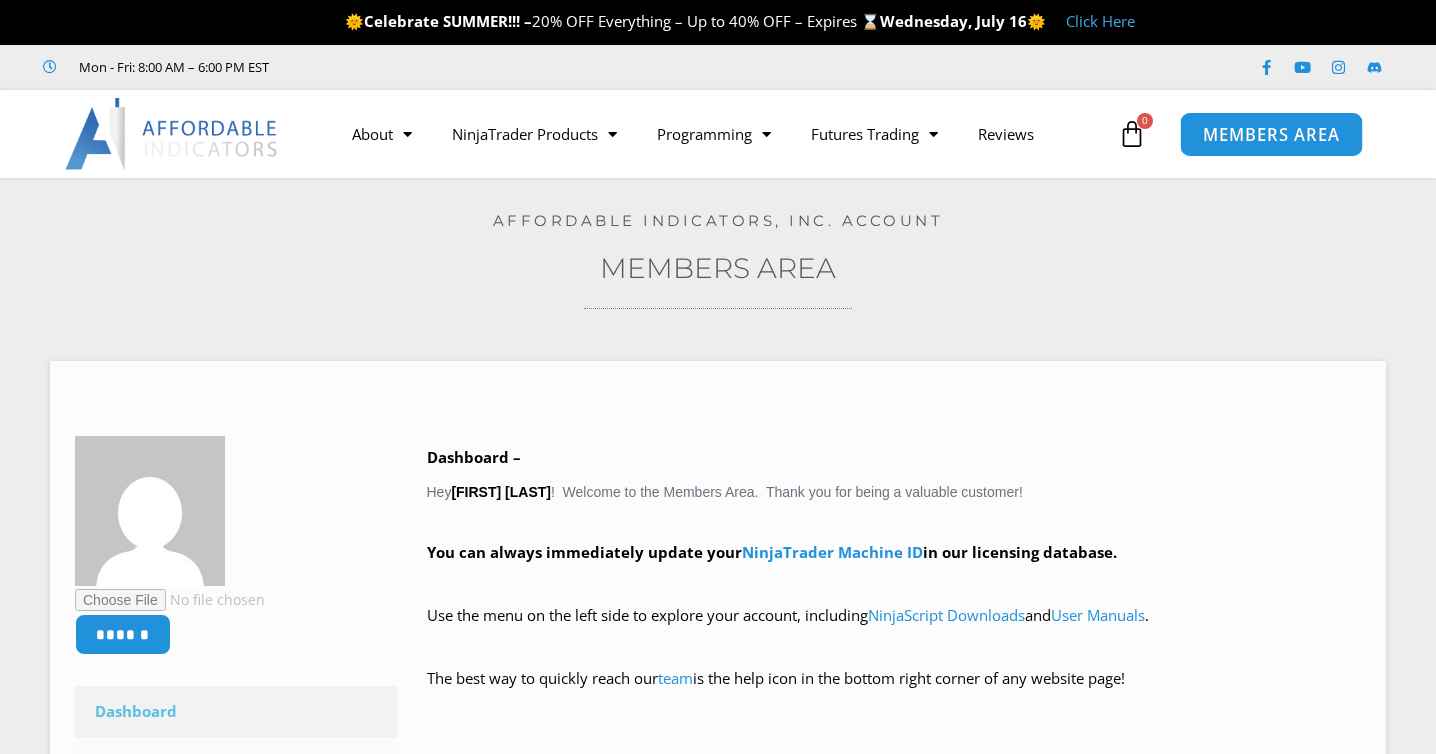 scroll, scrollTop: 0, scrollLeft: 0, axis: both 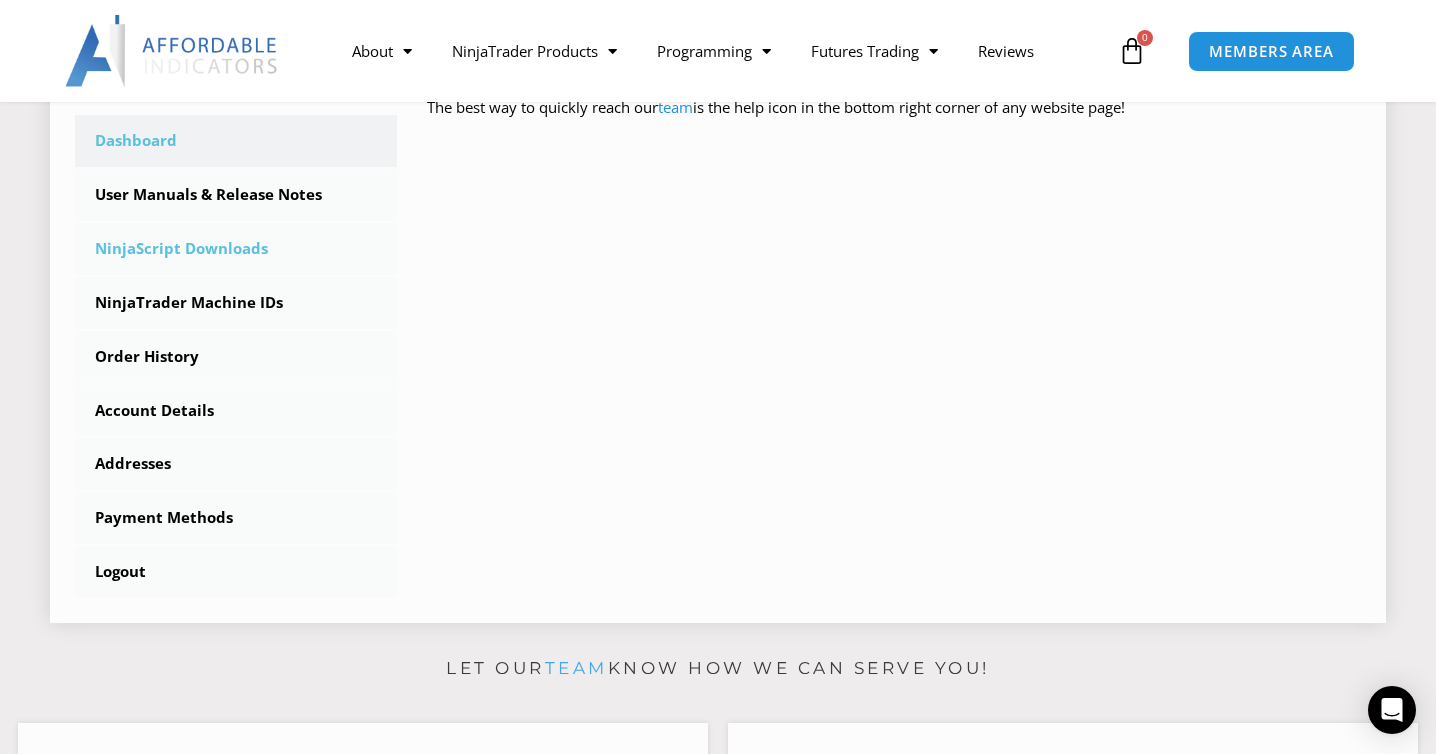 click on "NinjaScript Downloads" at bounding box center [236, 249] 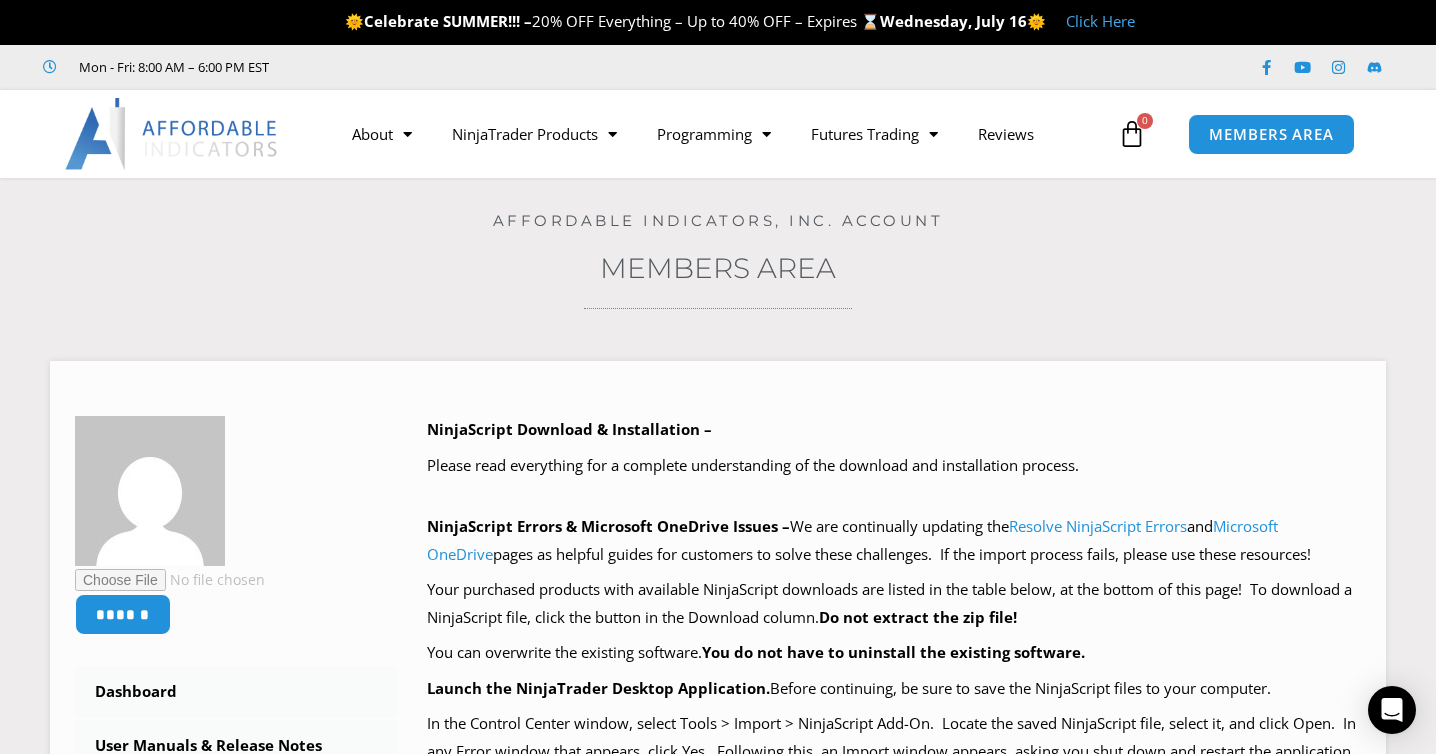 scroll, scrollTop: 0, scrollLeft: 0, axis: both 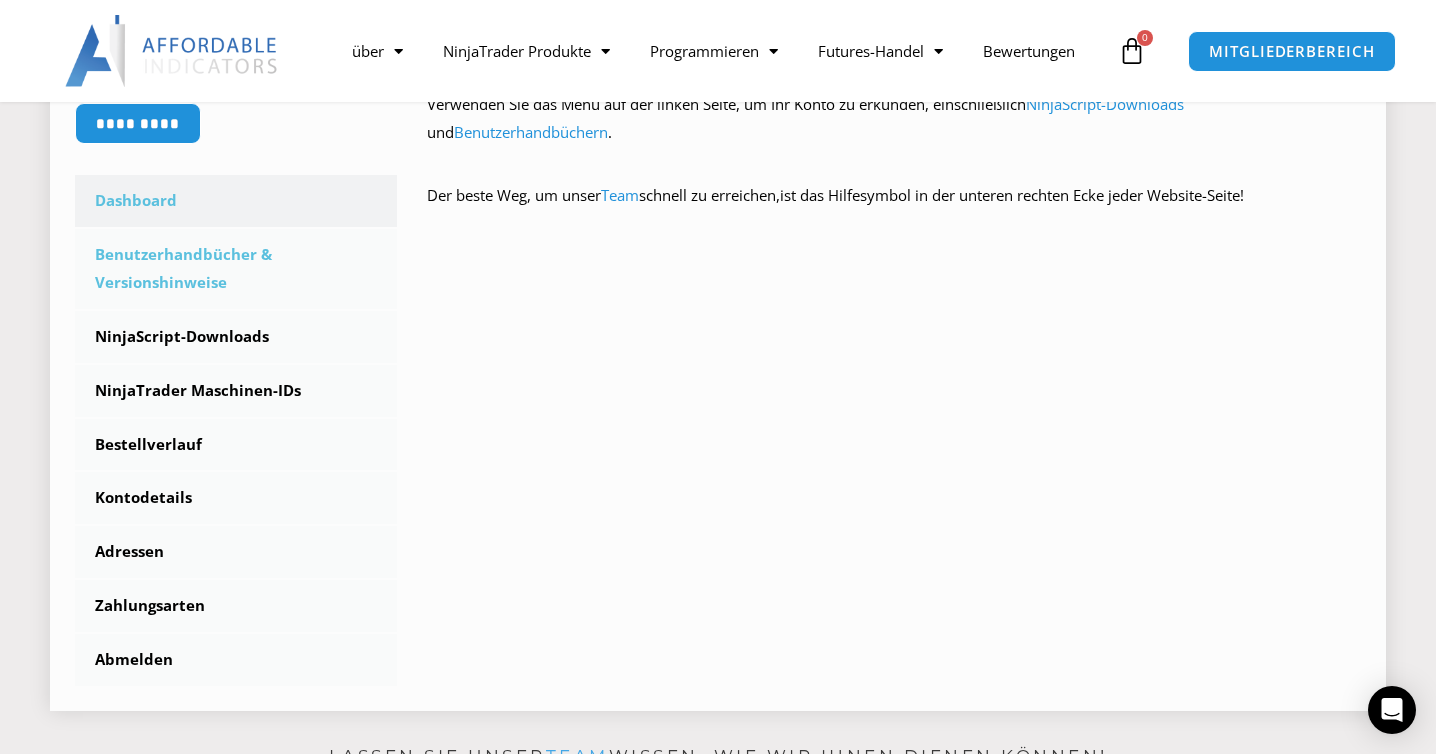 click on "Benutzerhandbücher & Versionshinweise" at bounding box center [236, 269] 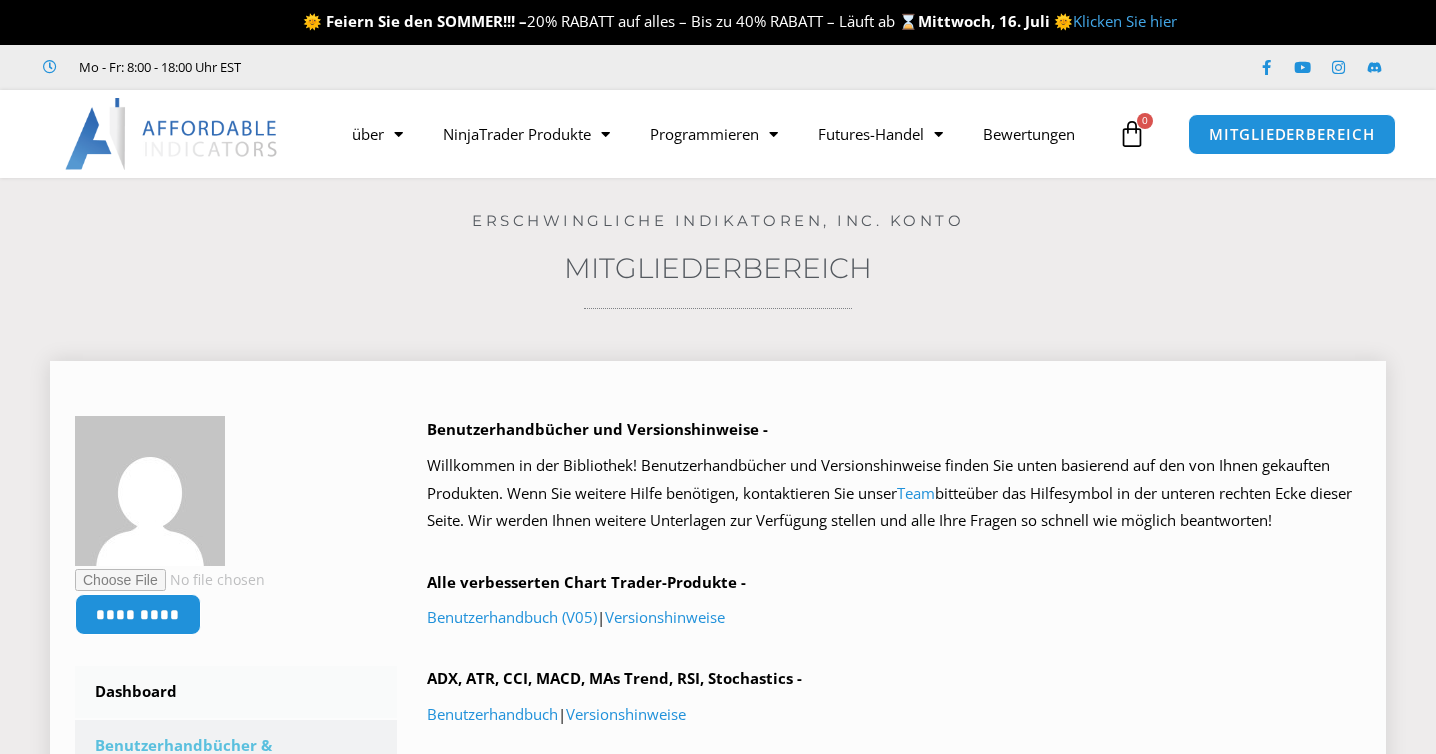 scroll, scrollTop: 0, scrollLeft: 0, axis: both 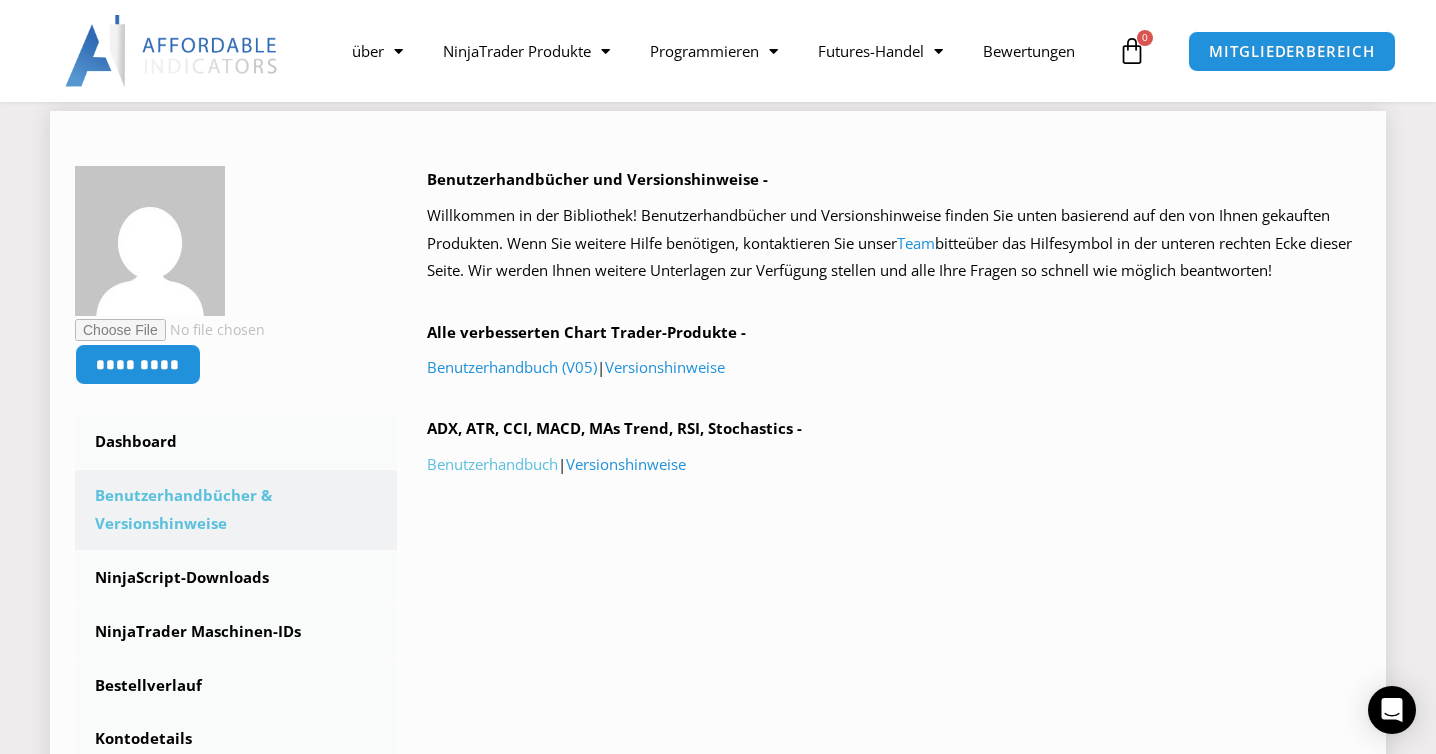 click on "Benutzerhandbuch" at bounding box center [492, 464] 